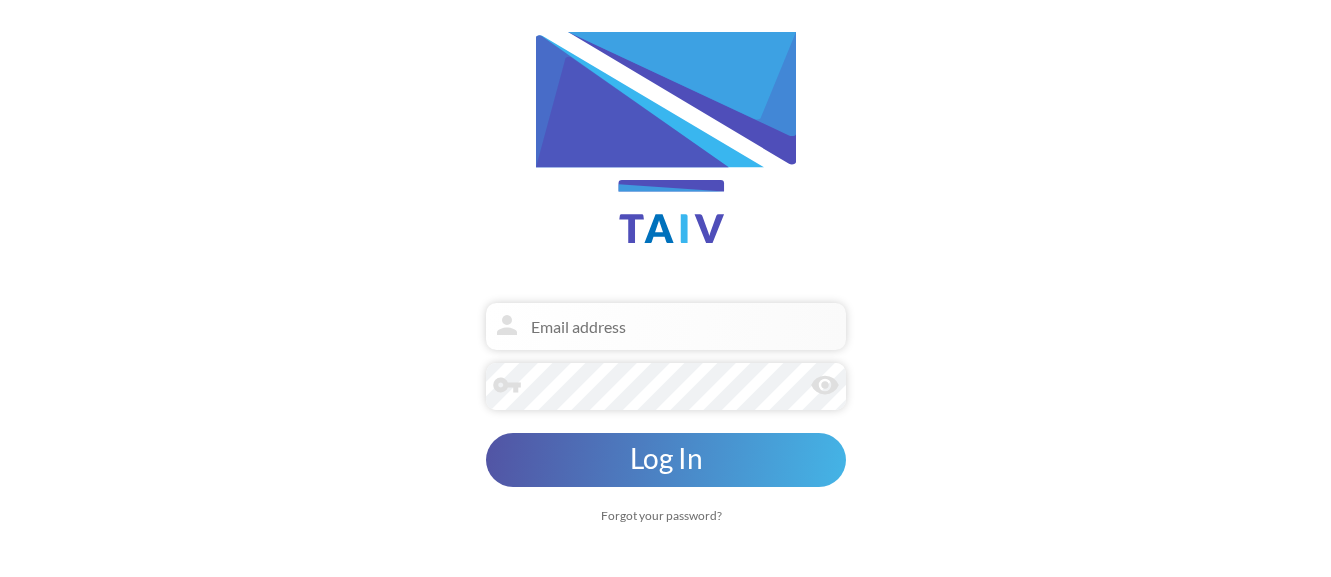 scroll, scrollTop: 0, scrollLeft: 0, axis: both 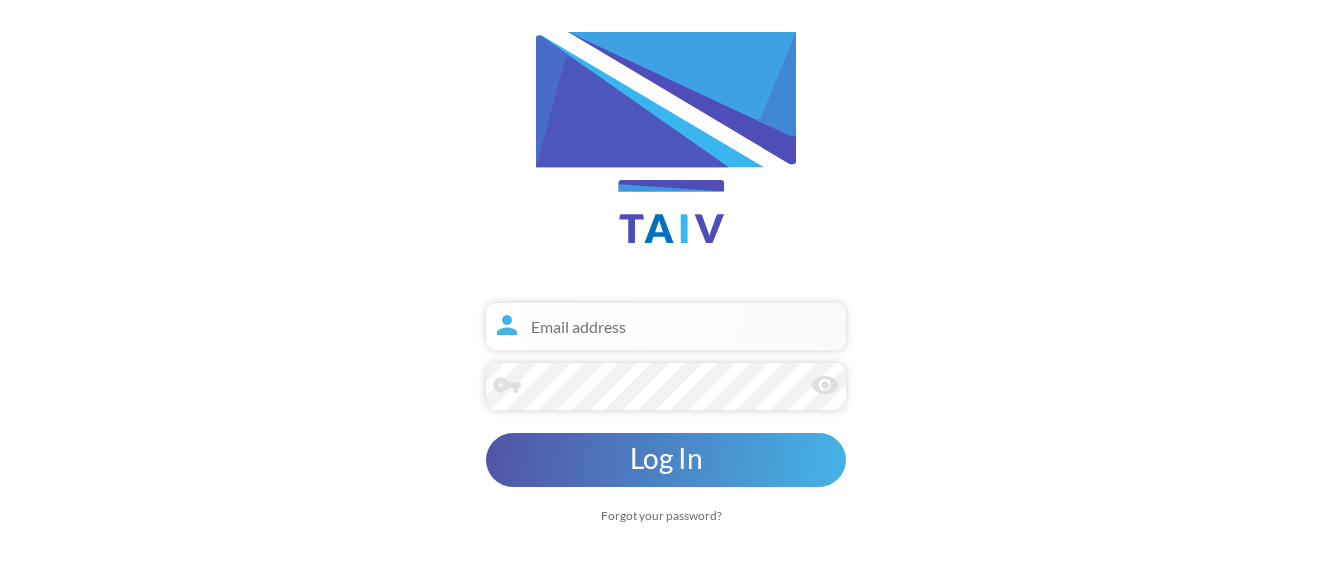 click at bounding box center [666, 326] 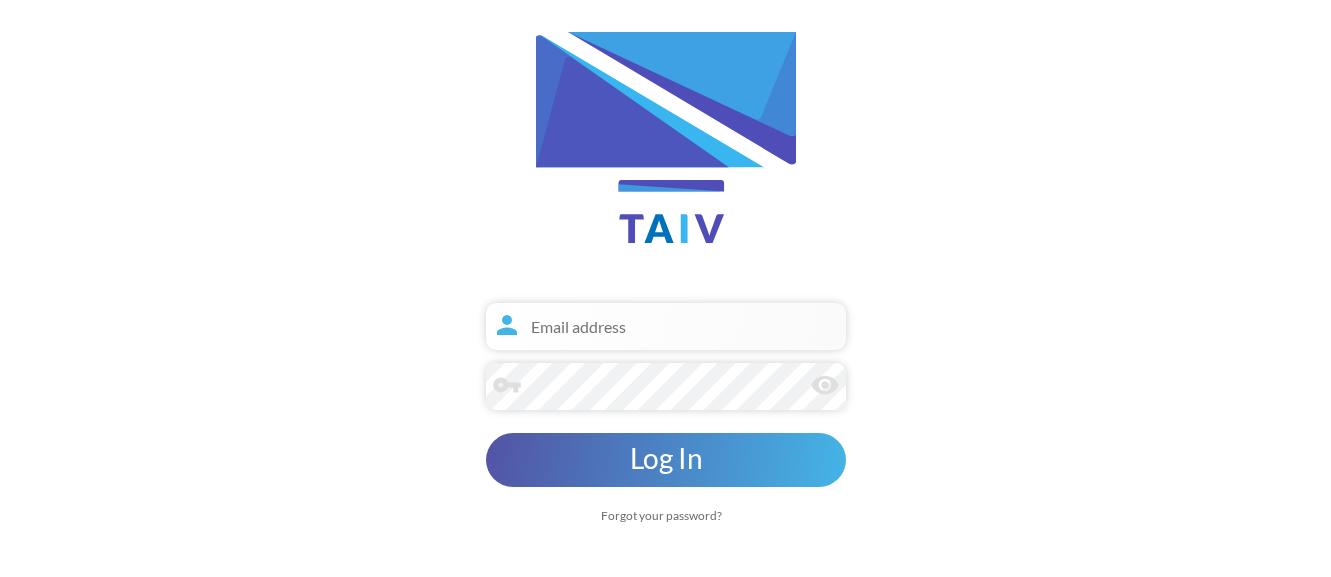 paste on "[EMAIL]" 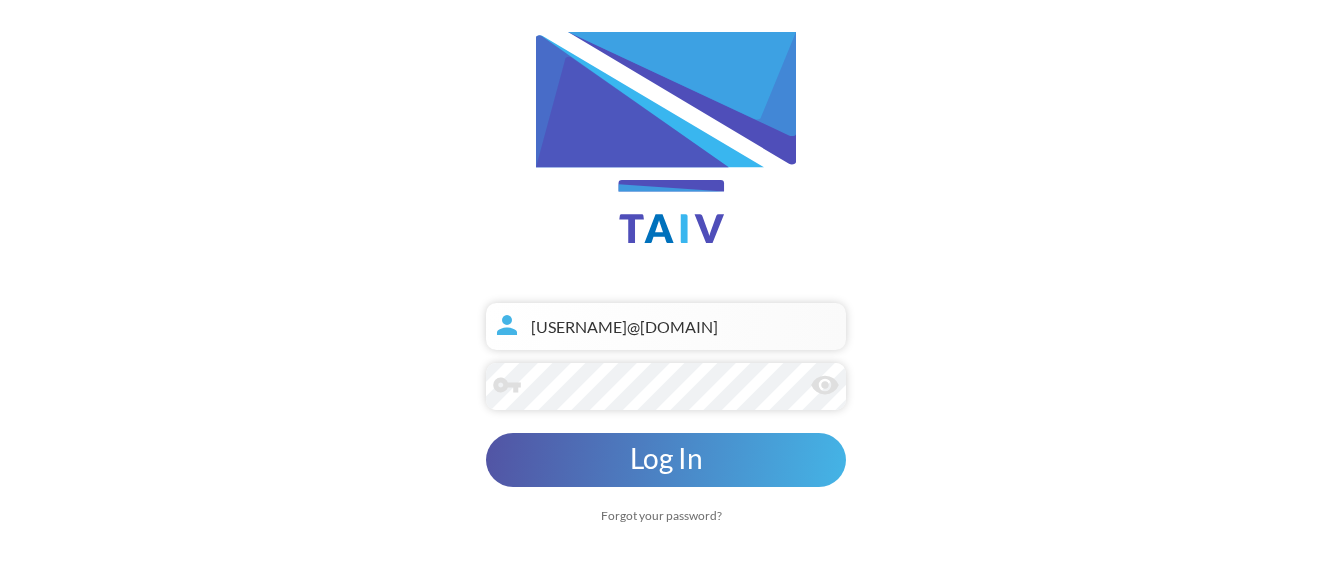 type on "[EMAIL]" 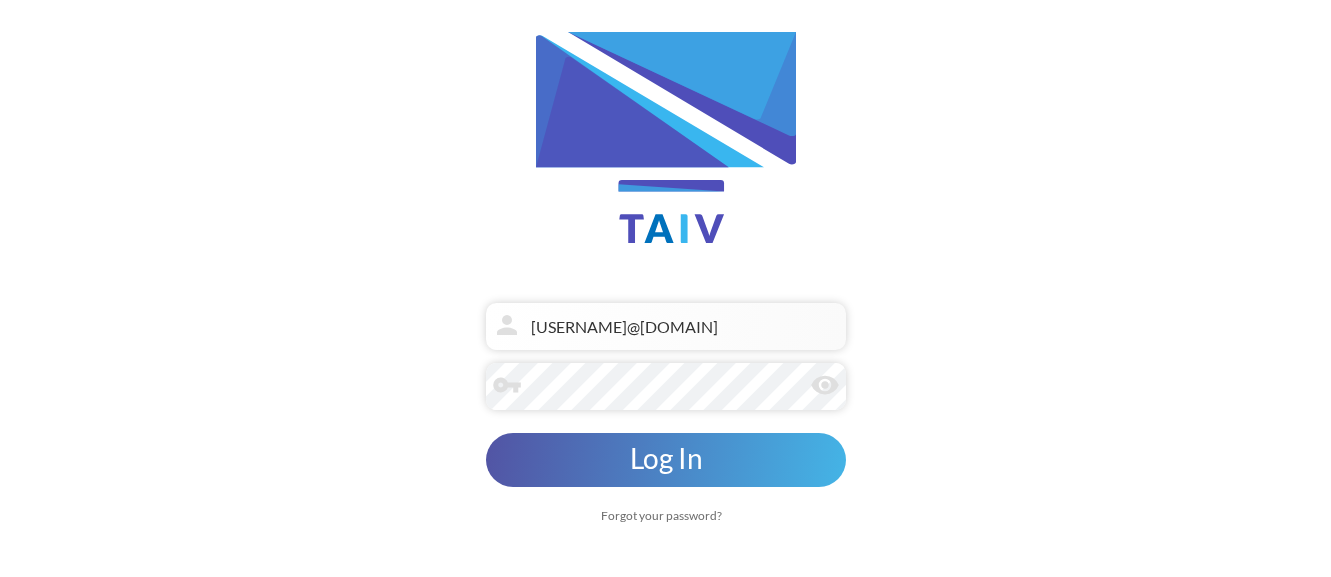 click on "remove_red_eye" at bounding box center (825, 385) 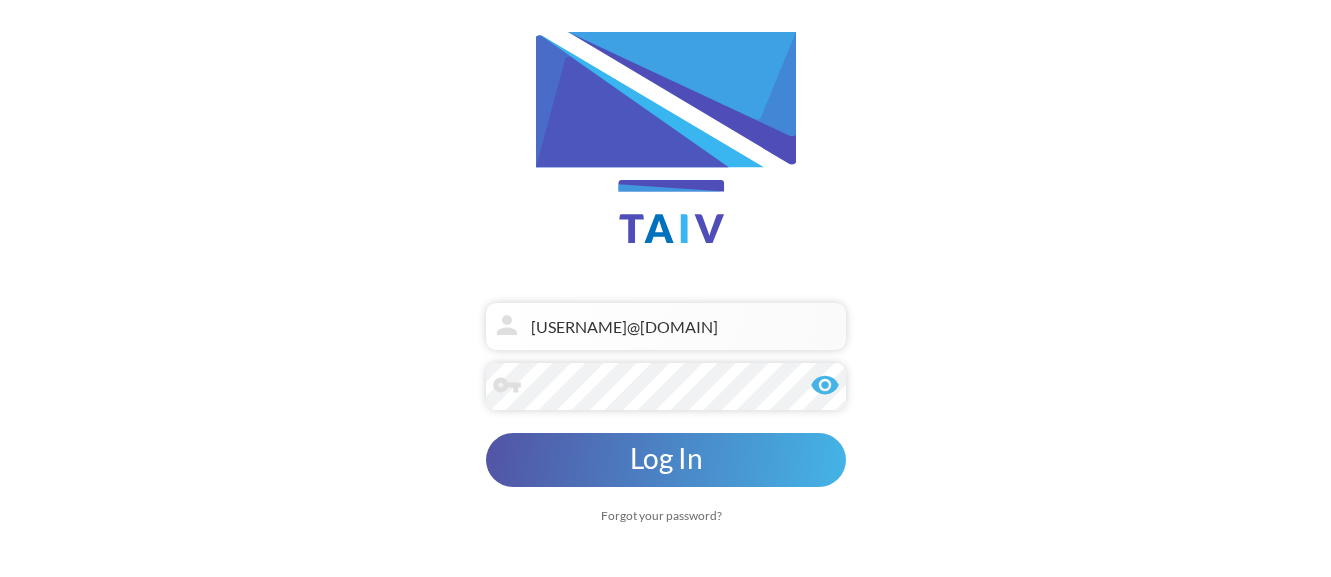 click on "Log In" at bounding box center (665, 458) 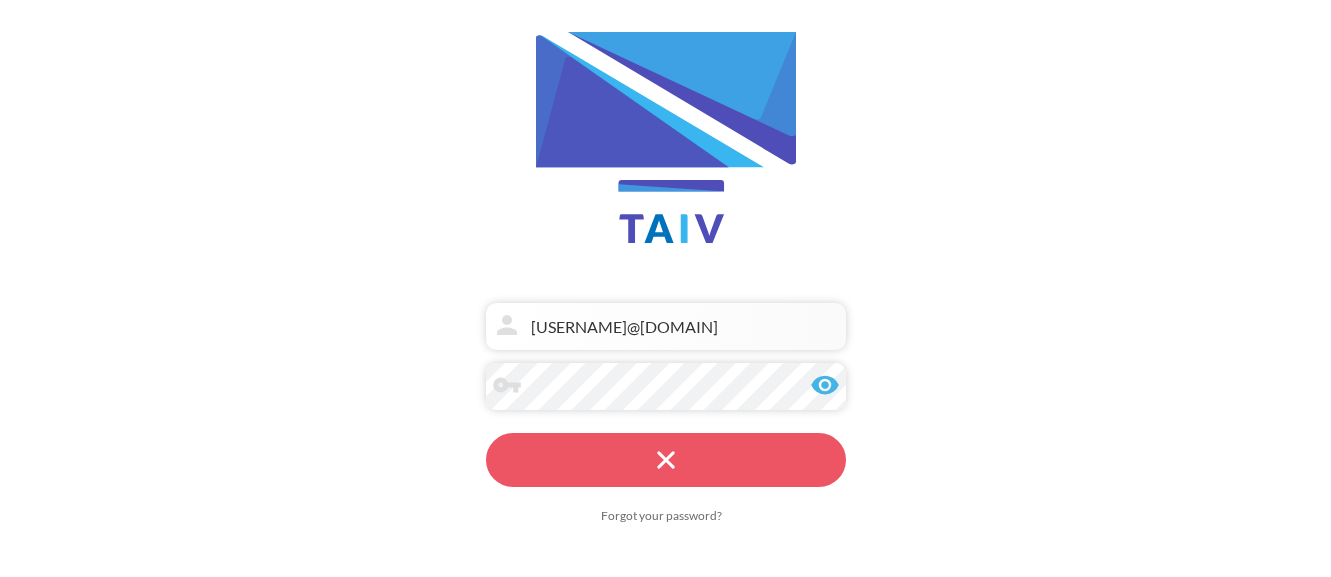 click on "Log In" at bounding box center (666, 460) 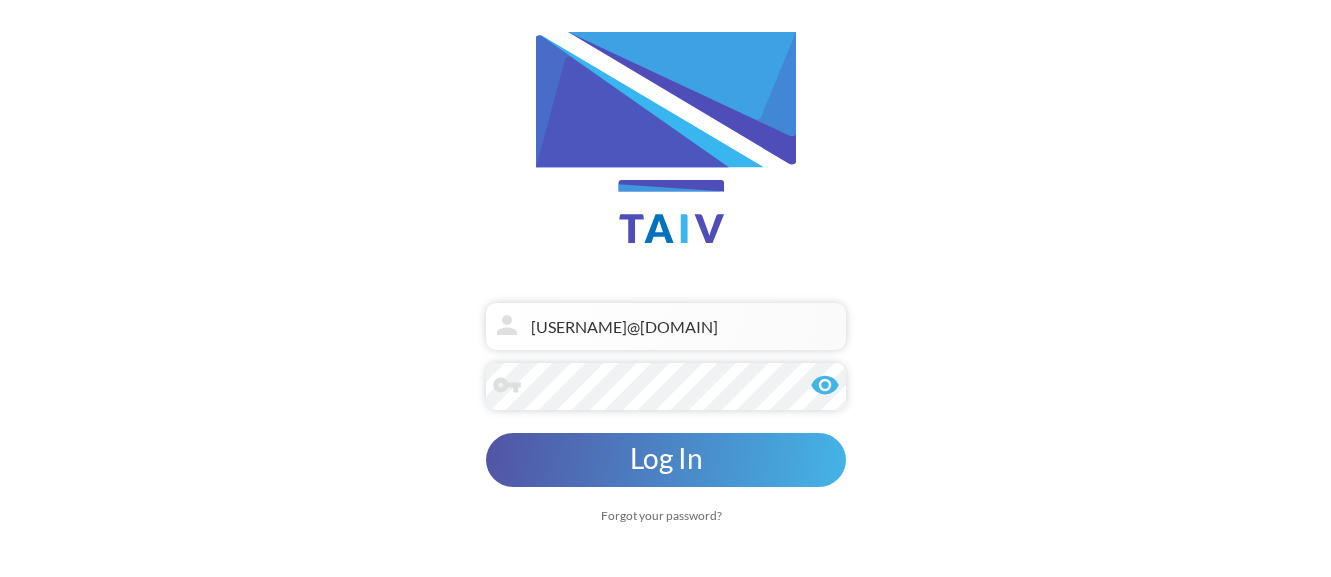 click on "Forgot your password?" at bounding box center [666, 515] 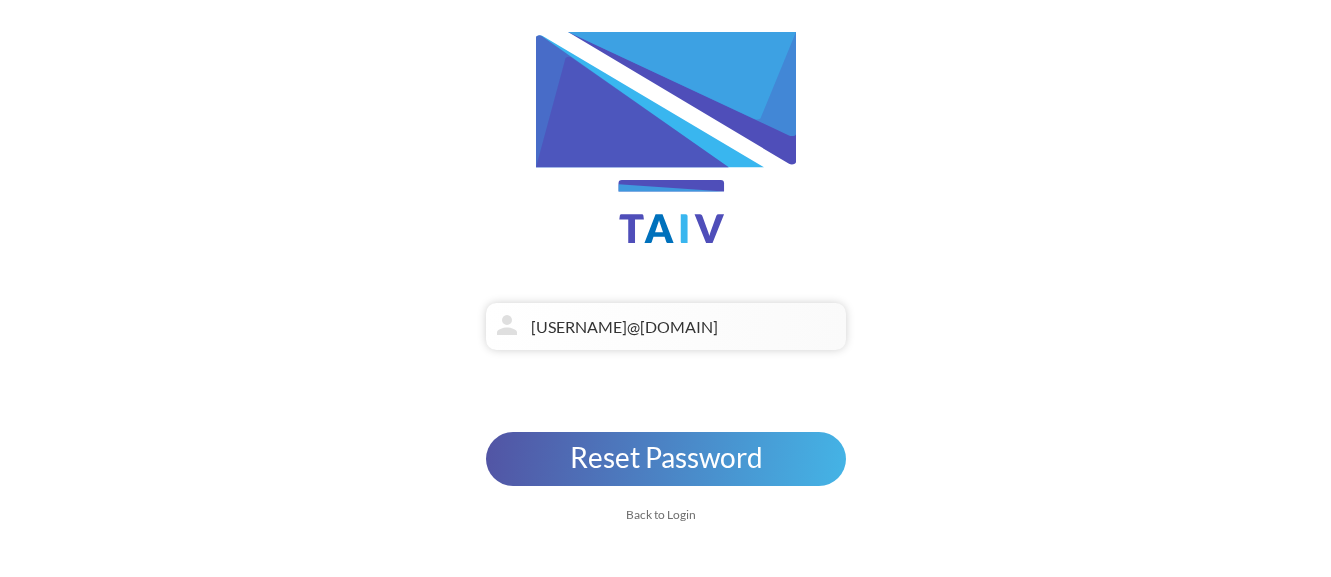 click at bounding box center [266, 393] 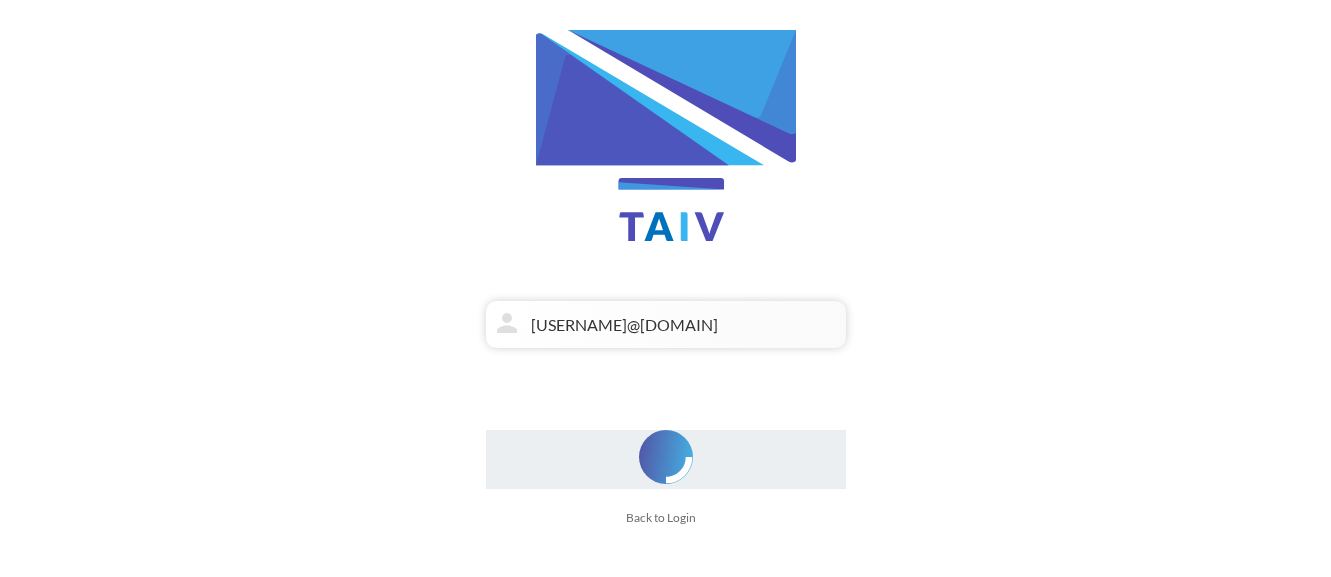 click on "coolgp86@gmail.com person vpn_key remove_red_eye Log In Forgot your password? coolgp86@gmail.com person   Reset Password Back to Login" at bounding box center (665, 288) 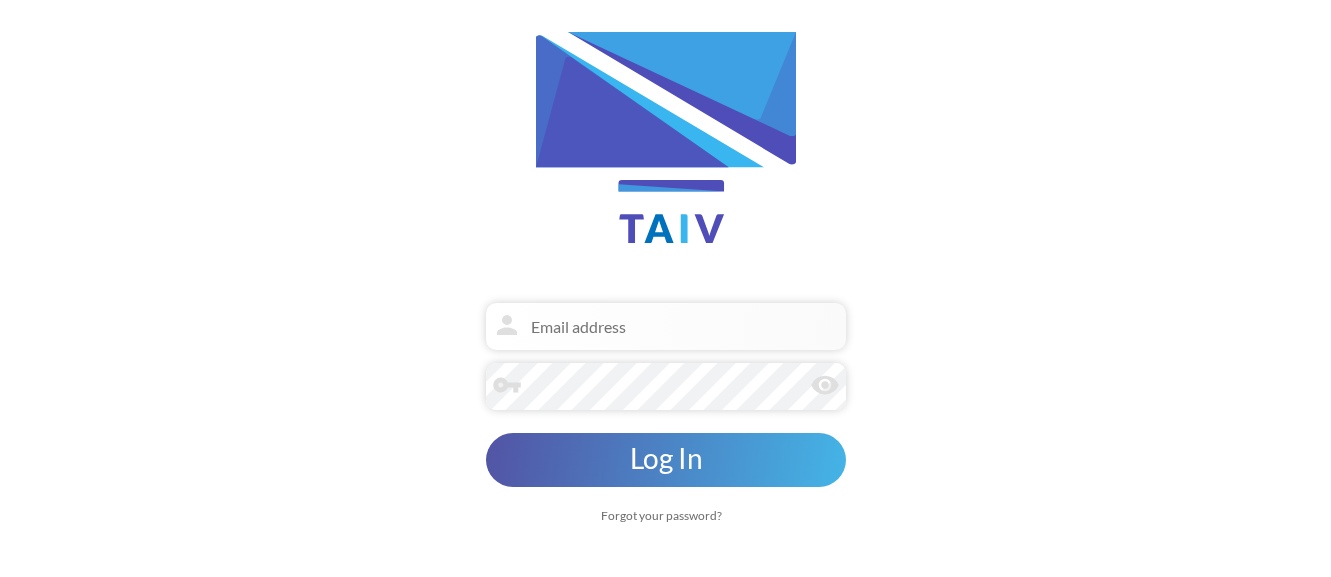 scroll, scrollTop: 0, scrollLeft: 0, axis: both 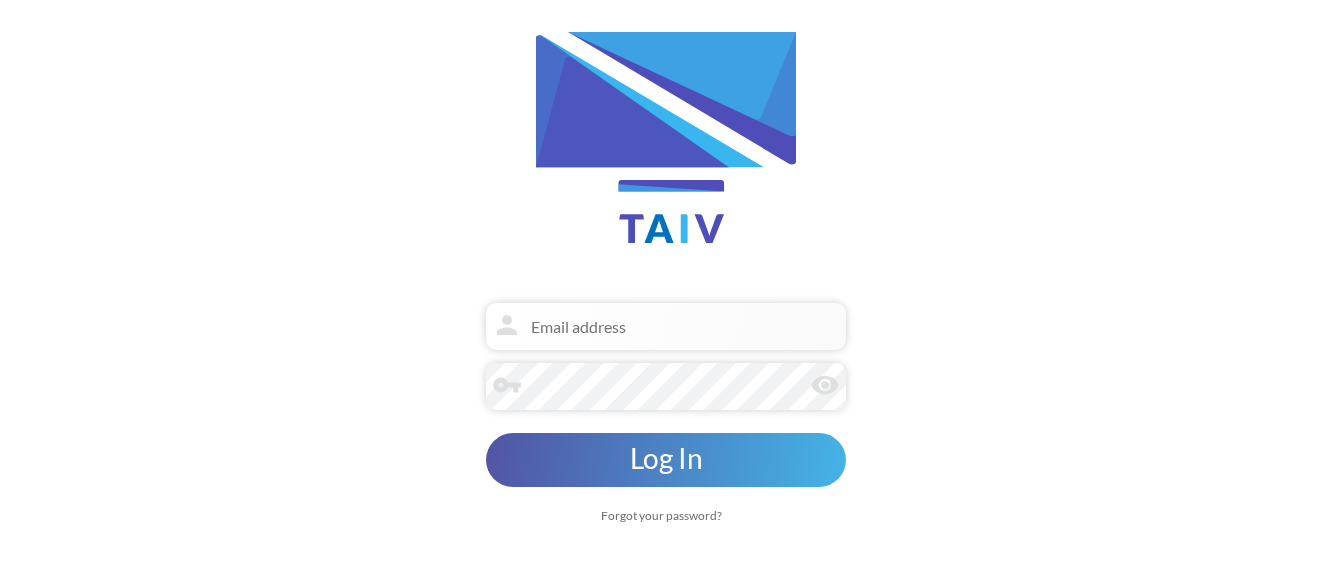 click on "Forgot your password?" at bounding box center (666, 515) 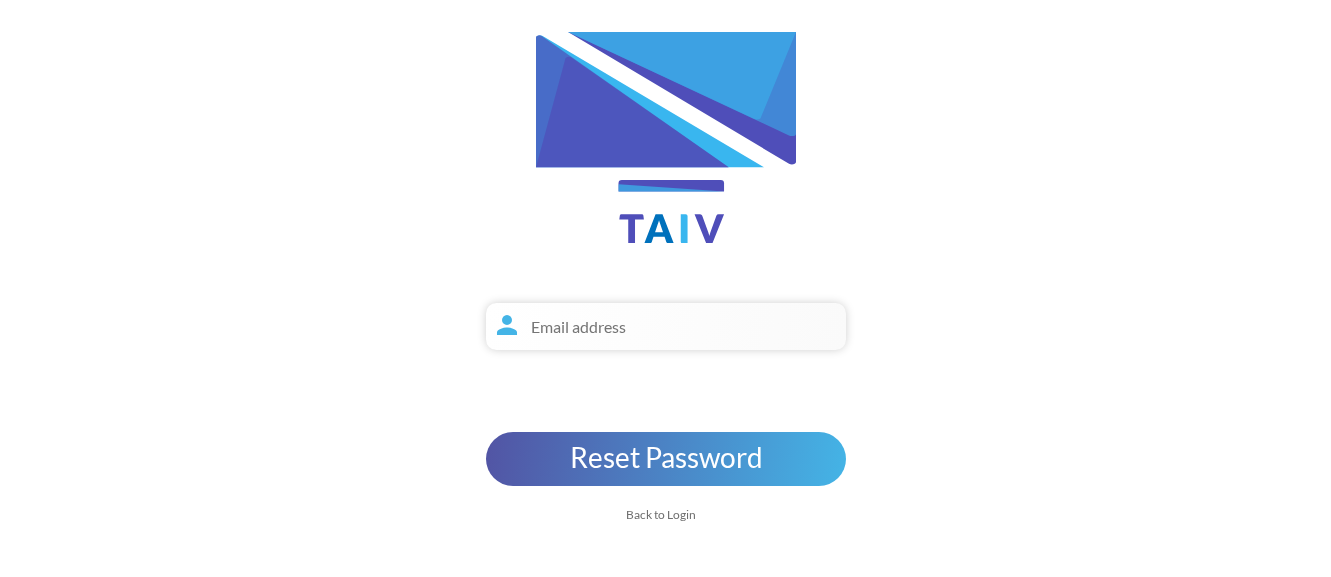 click at bounding box center (266, 326) 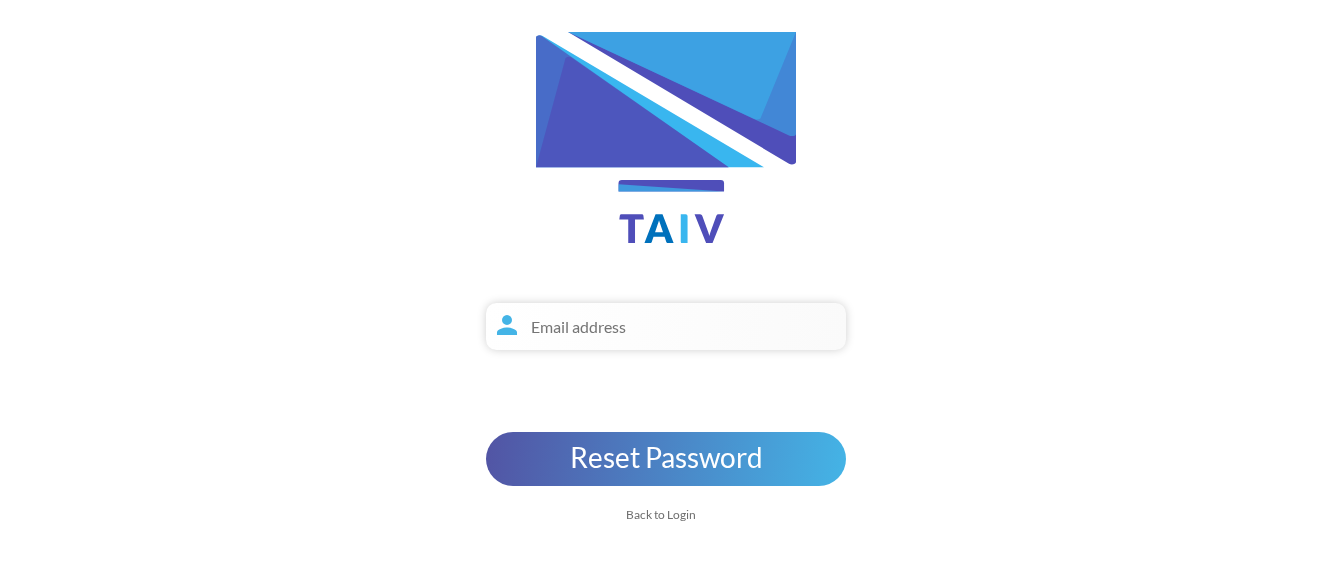 paste on "[USERNAME]@[DOMAIN]" 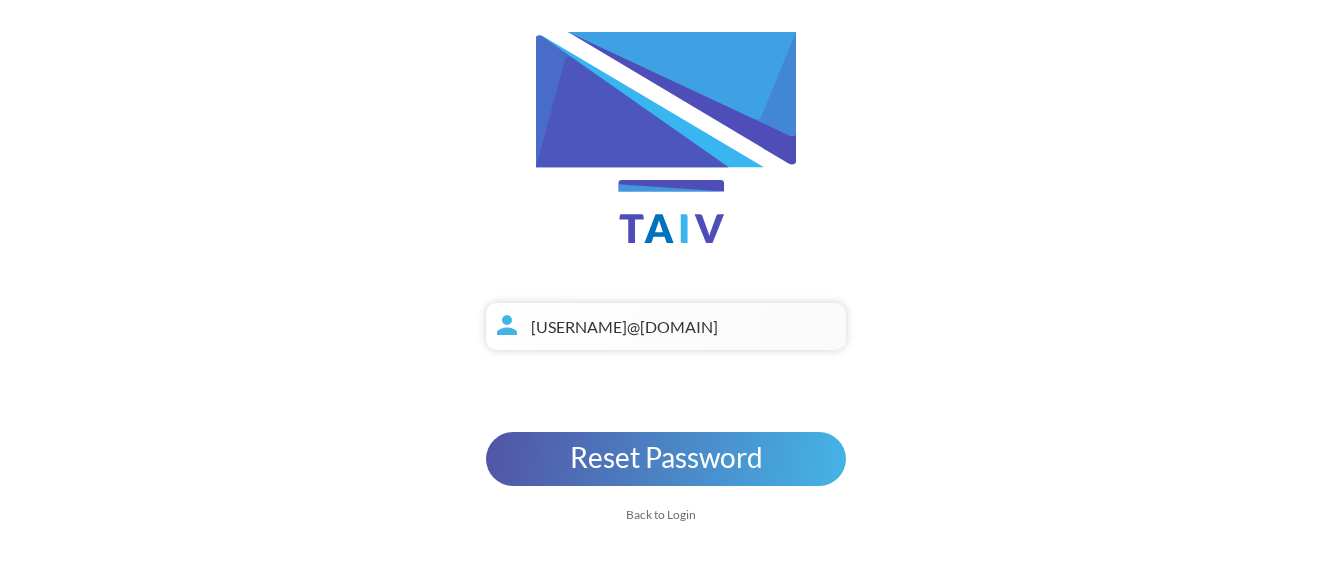 type on "[USERNAME]@[DOMAIN]" 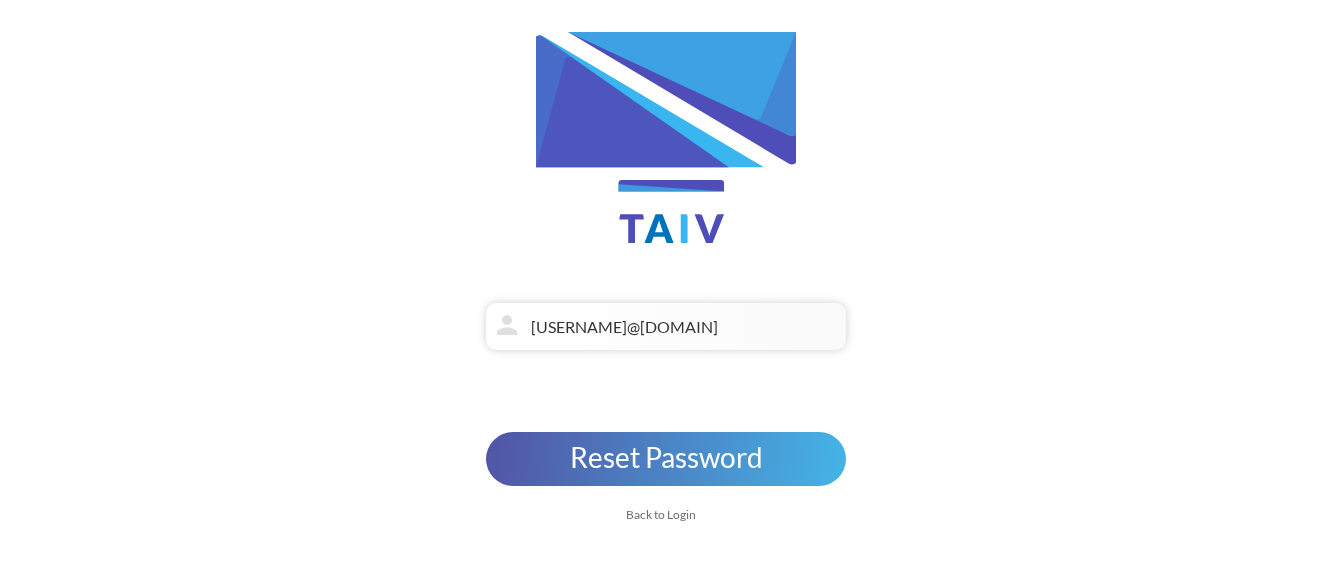 click on "coolgp86@gmail.com person   Reset Password Back to Login" at bounding box center [266, 413] 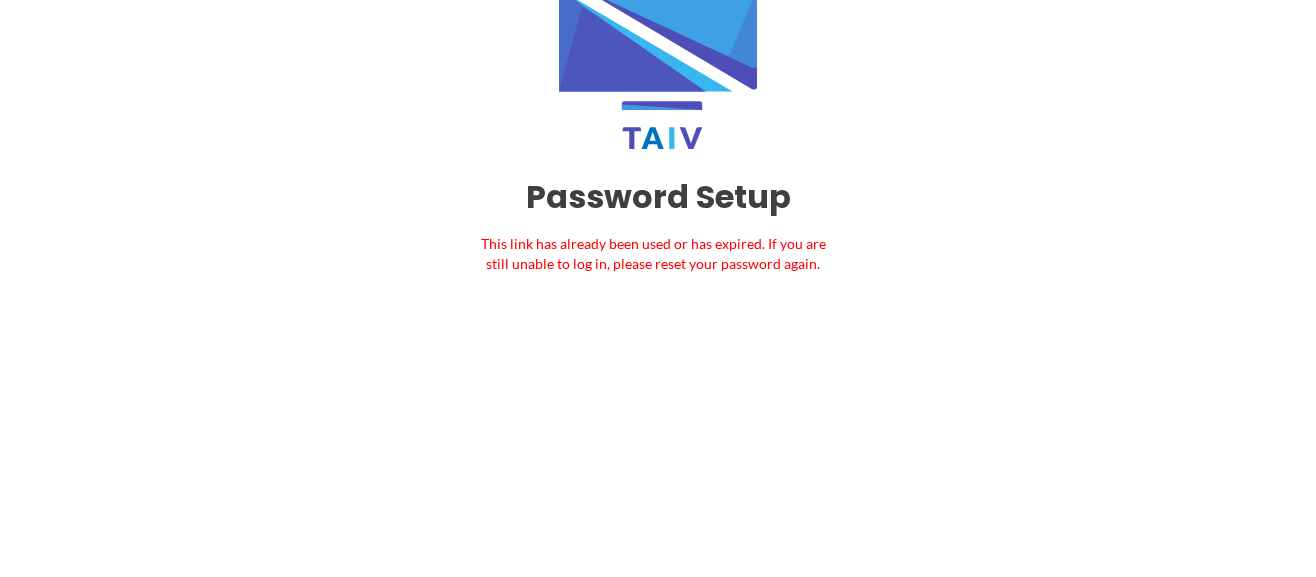 scroll, scrollTop: 0, scrollLeft: 0, axis: both 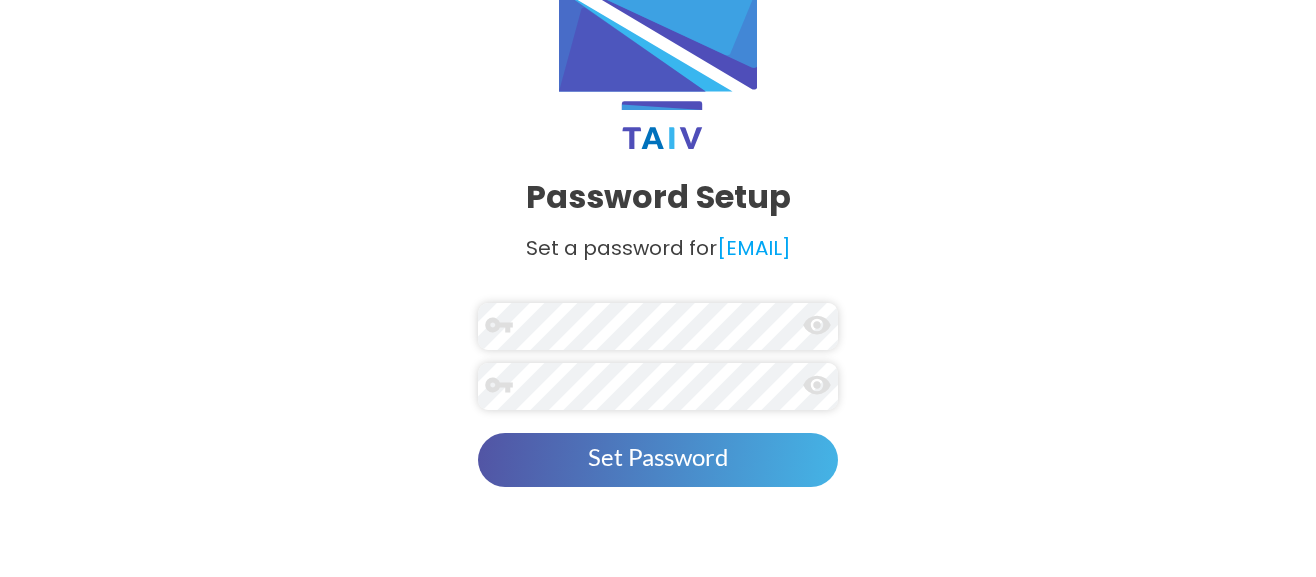 click on "remove_red_eye" at bounding box center [817, 325] 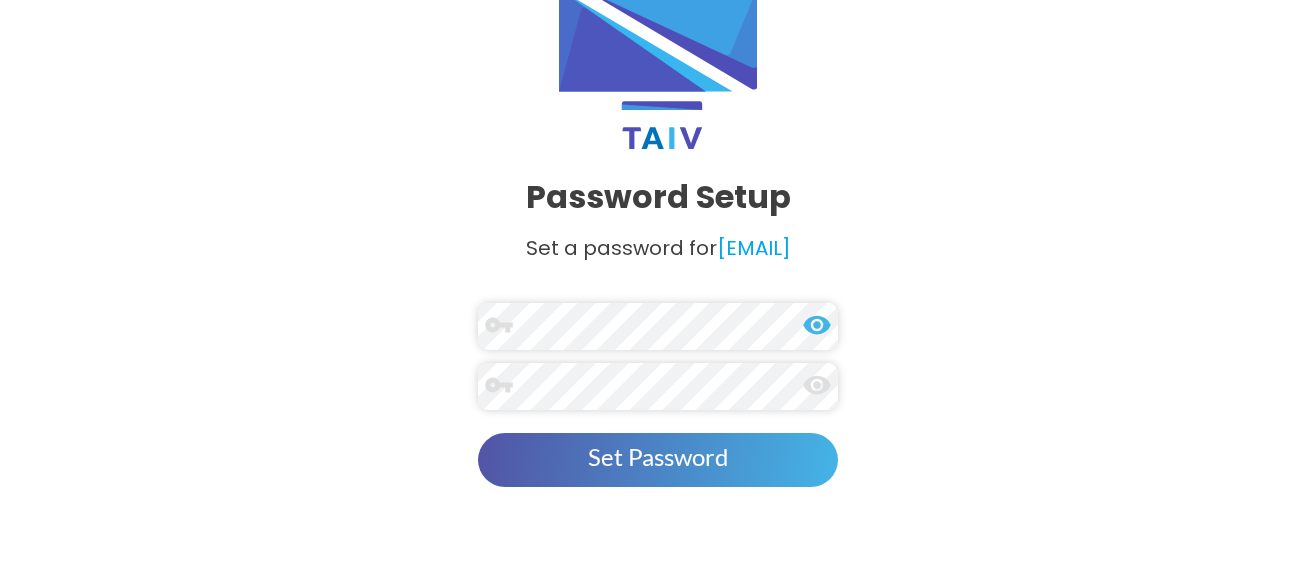 click on "Set Password" at bounding box center [658, 457] 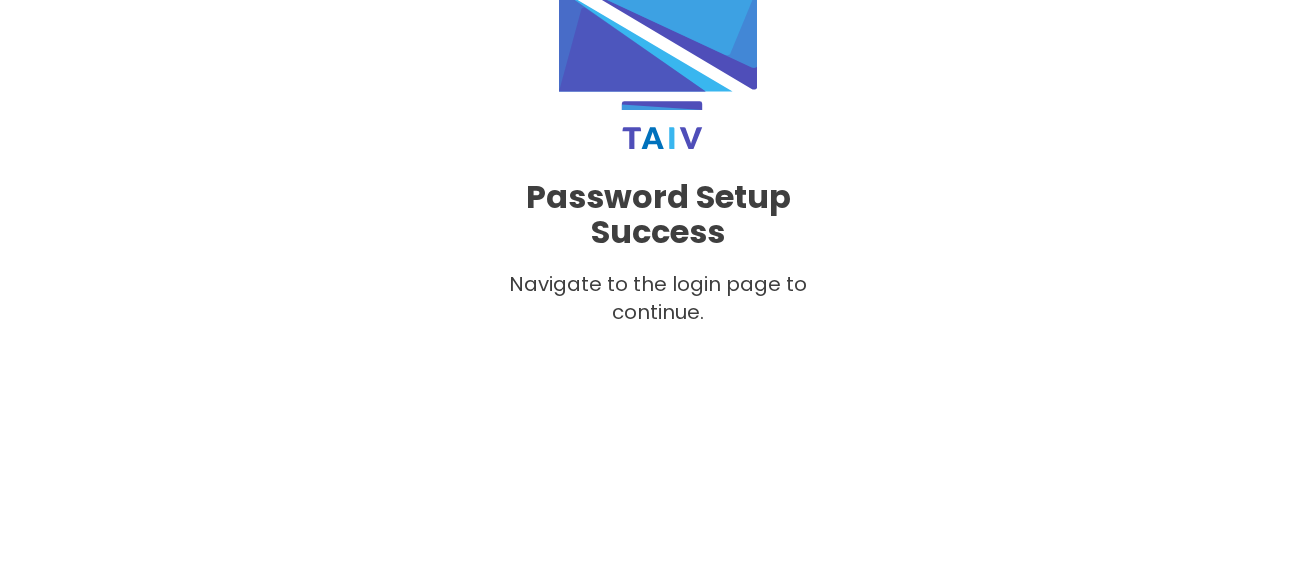 click on "Navigate to the login page to continue." at bounding box center [658, 318] 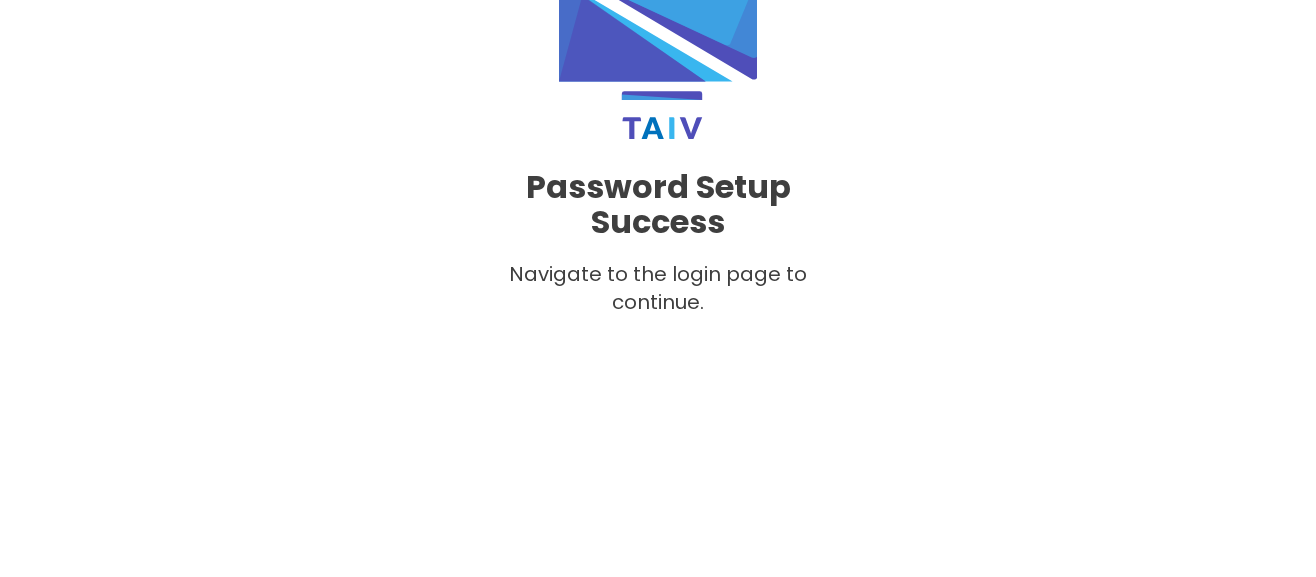 scroll, scrollTop: 12, scrollLeft: 0, axis: vertical 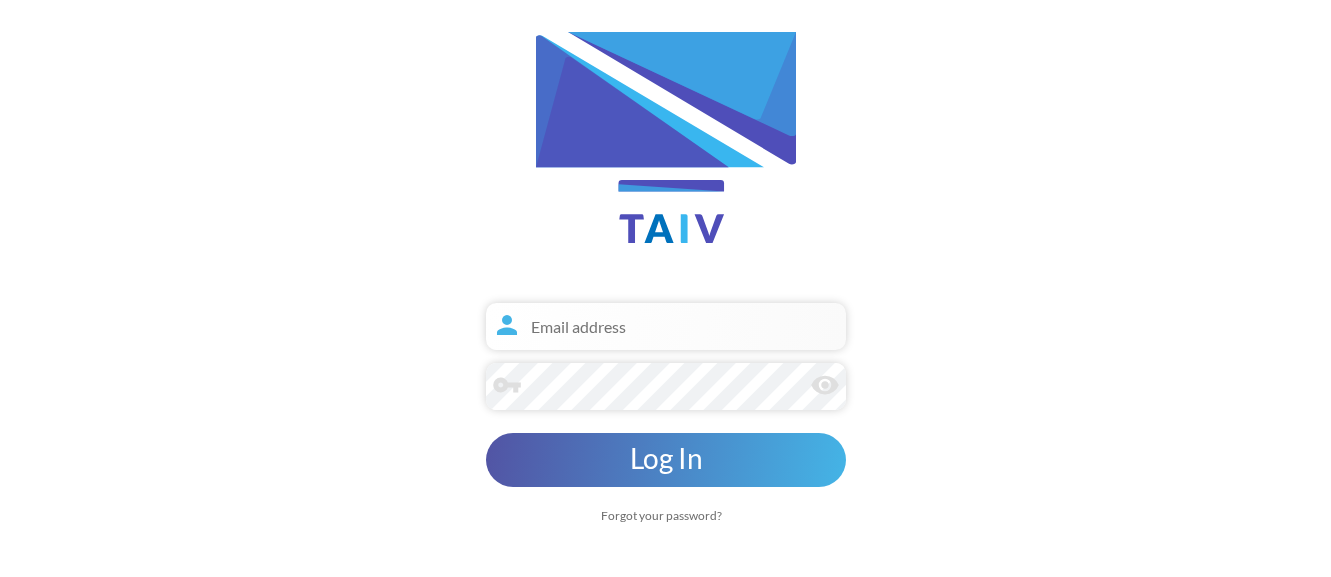 click at bounding box center (666, 326) 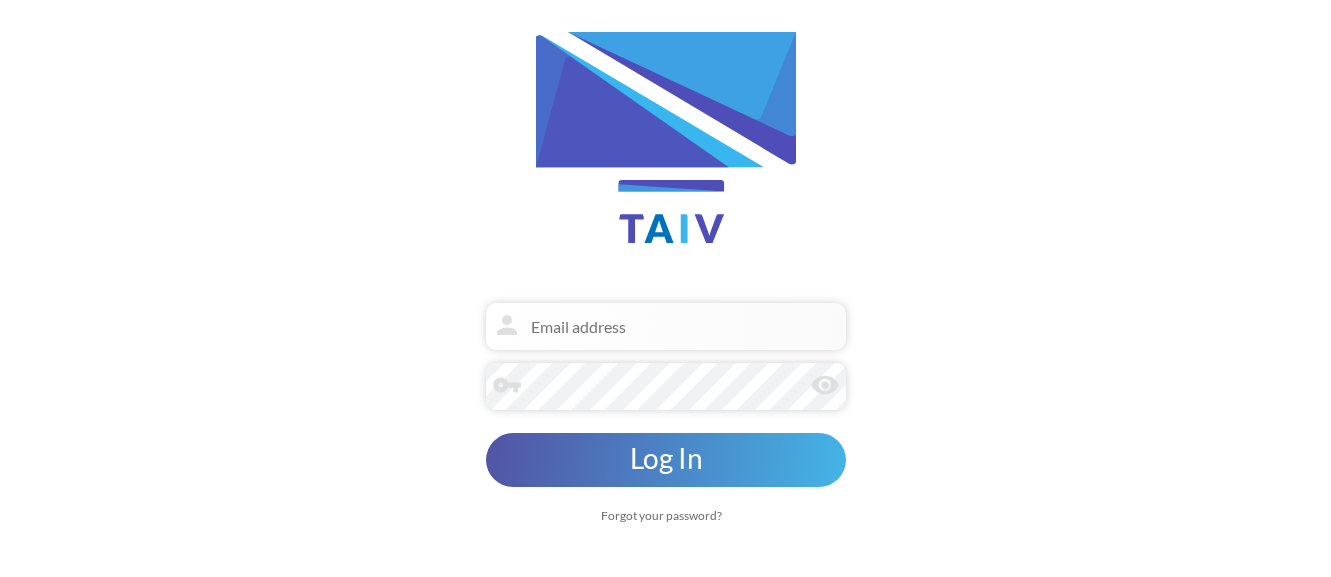 click at bounding box center (666, 326) 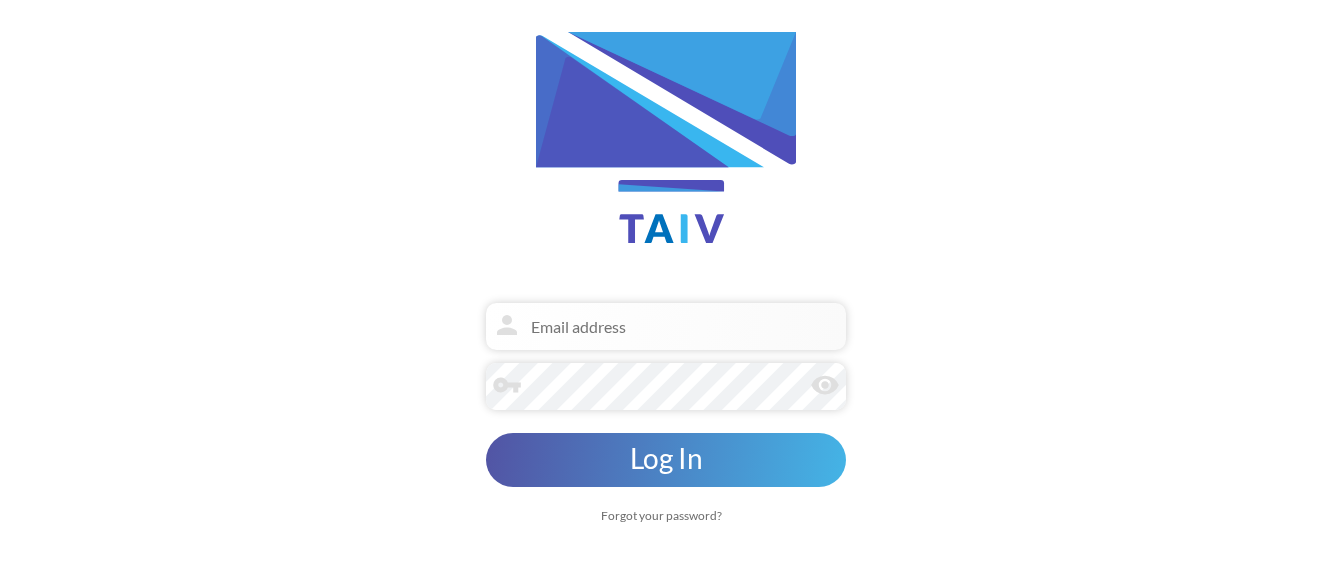 click on "person vpn_key remove_red_eye Log In Forgot your password? person   Reset Password Back to Login" at bounding box center (665, 288) 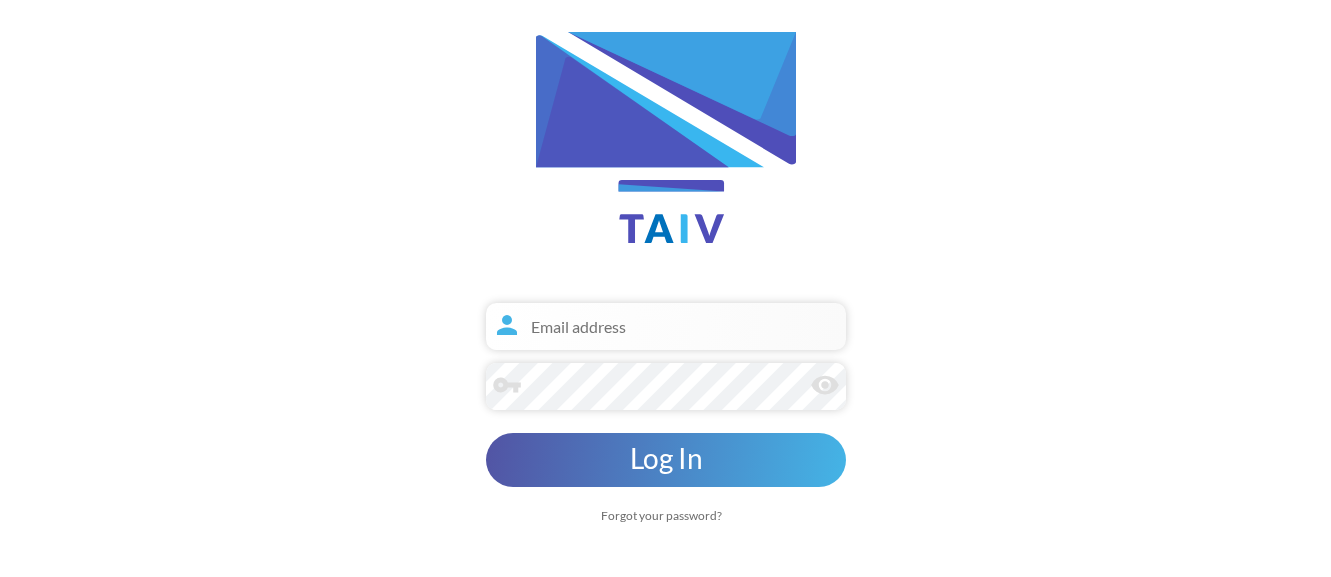 click at bounding box center (666, 326) 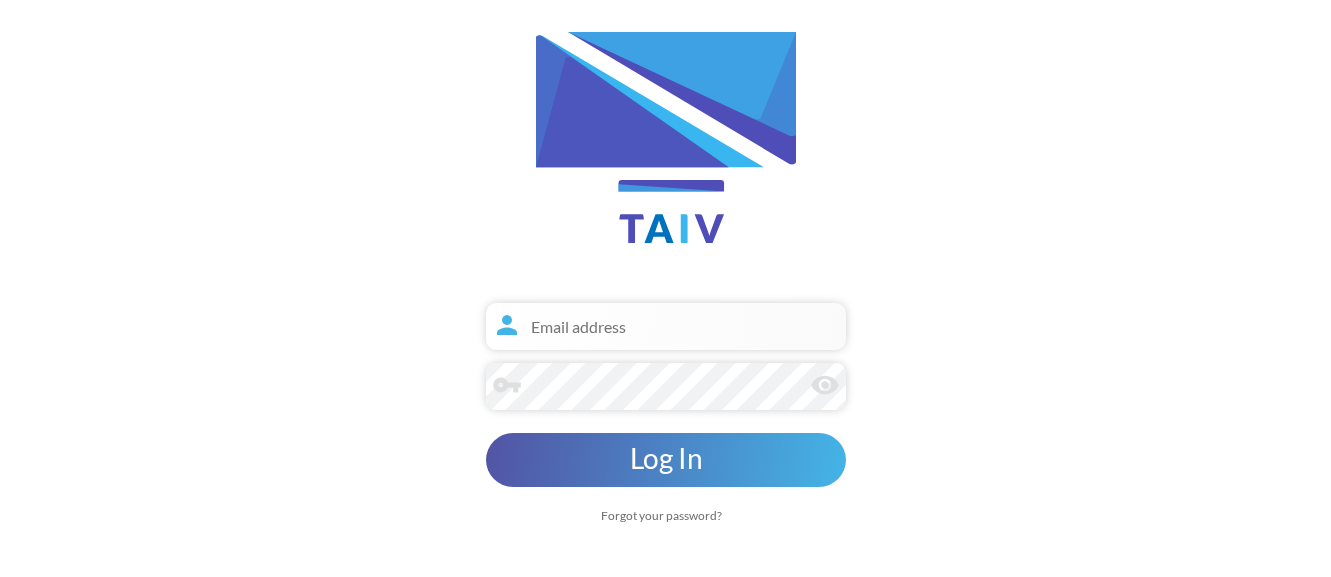 paste on "Omsairam123!" 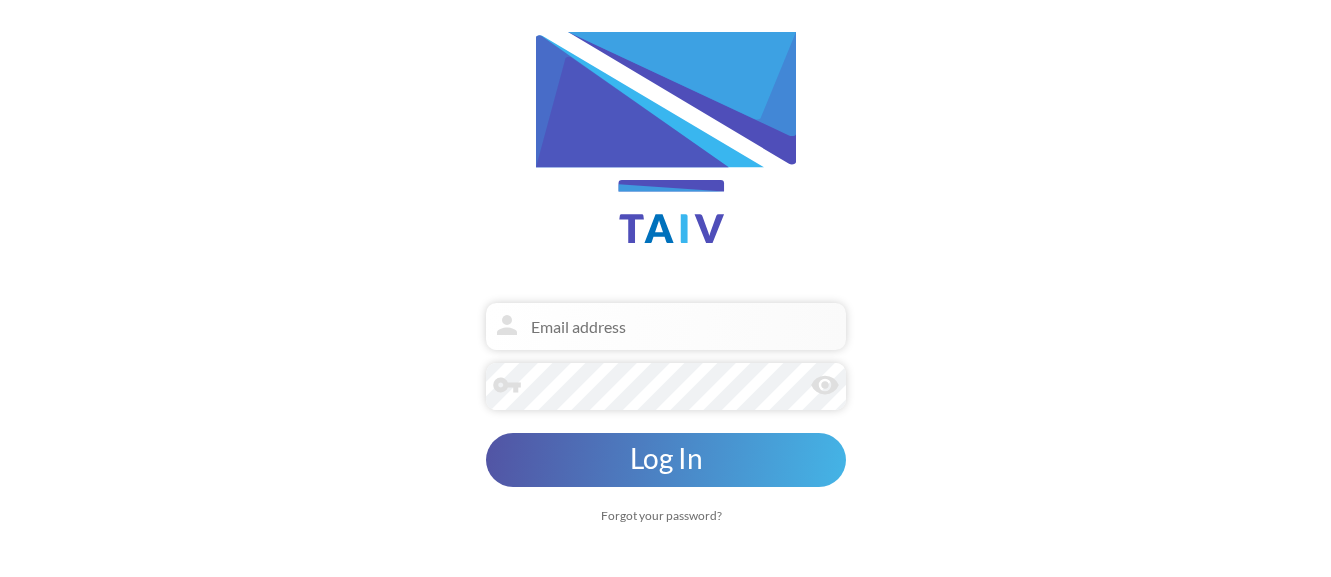 click on "person vpn_key remove_red_eye Log In Forgot your password? person   Reset Password Back to Login" at bounding box center [665, 288] 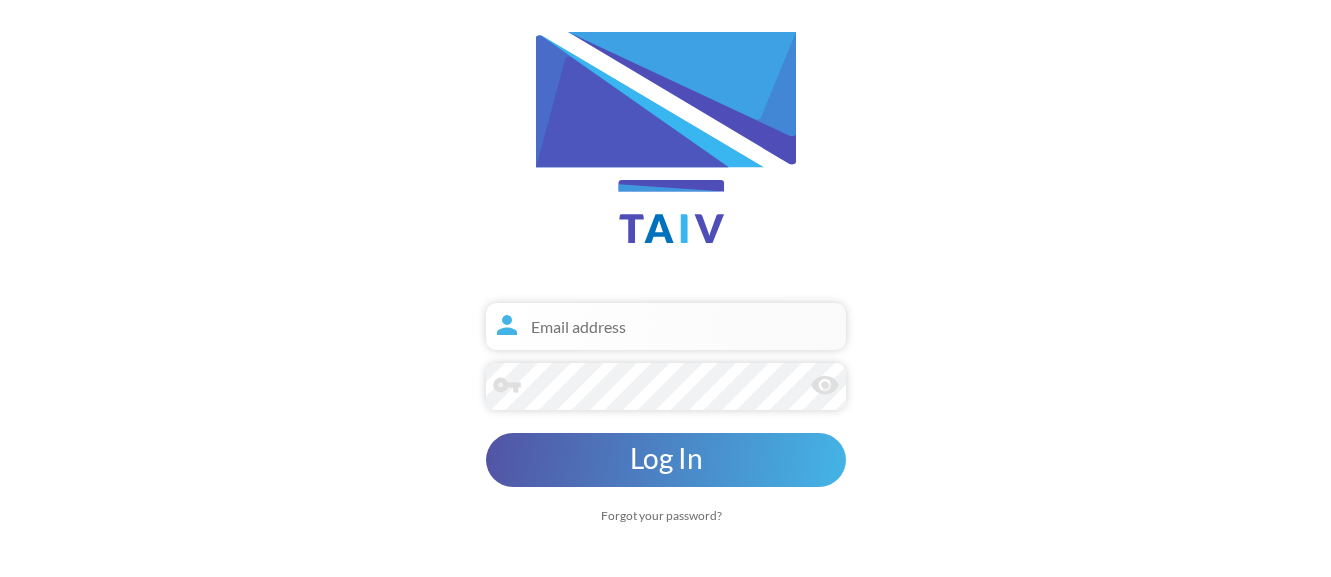 click at bounding box center (666, 326) 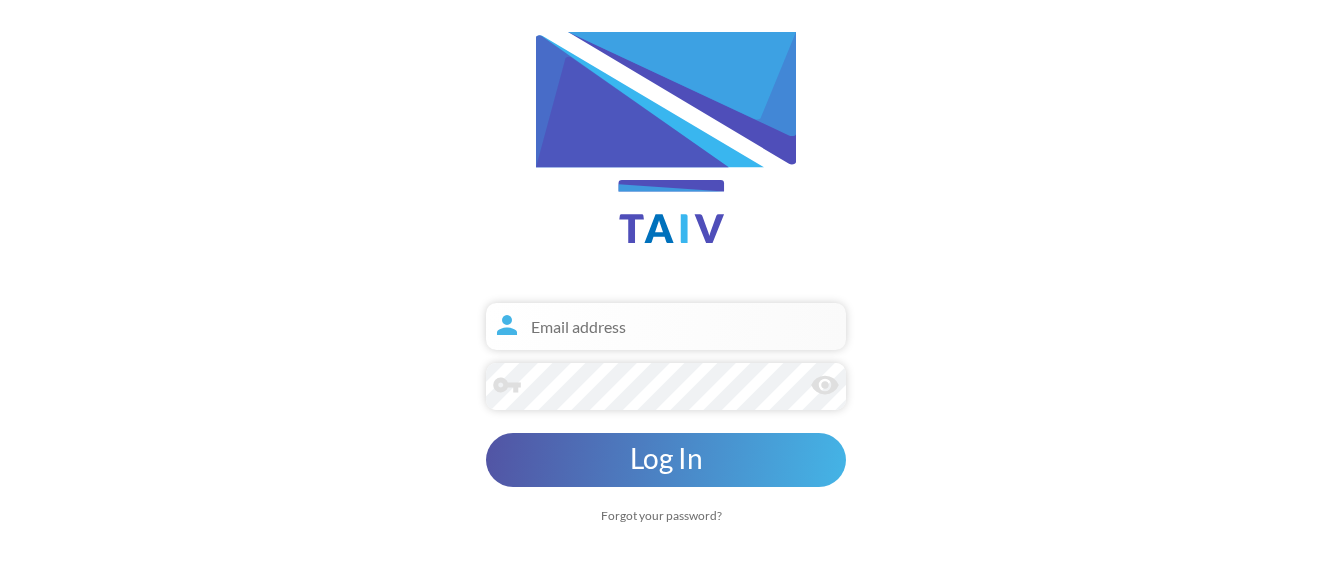 paste on "[EMAIL]" 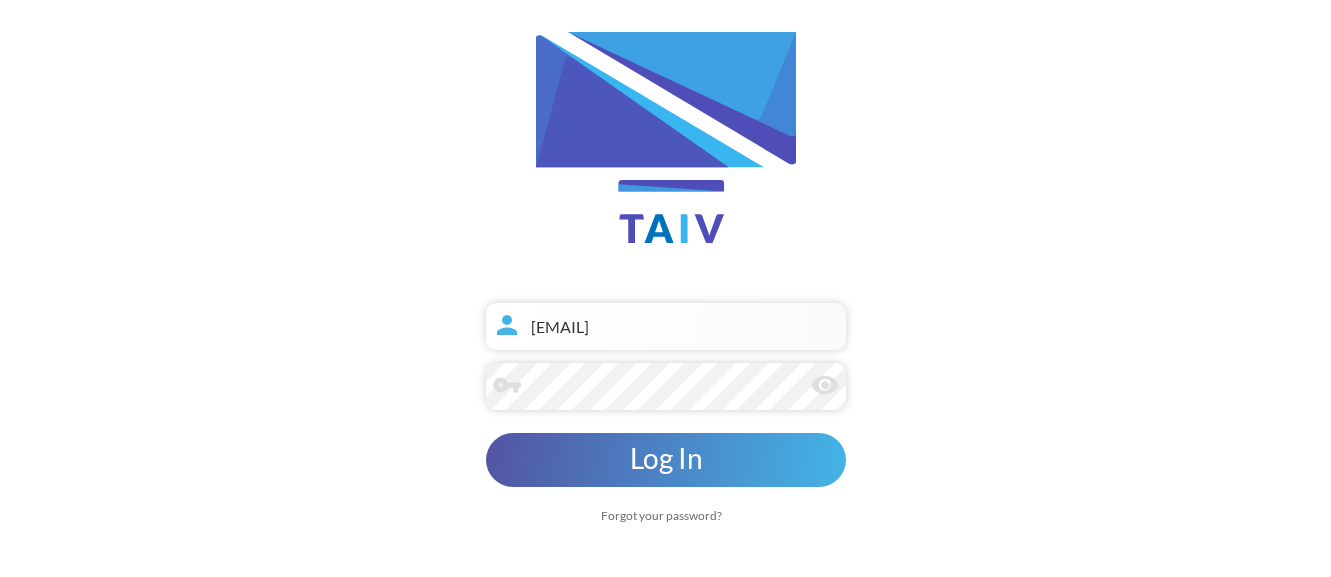type on "[EMAIL]" 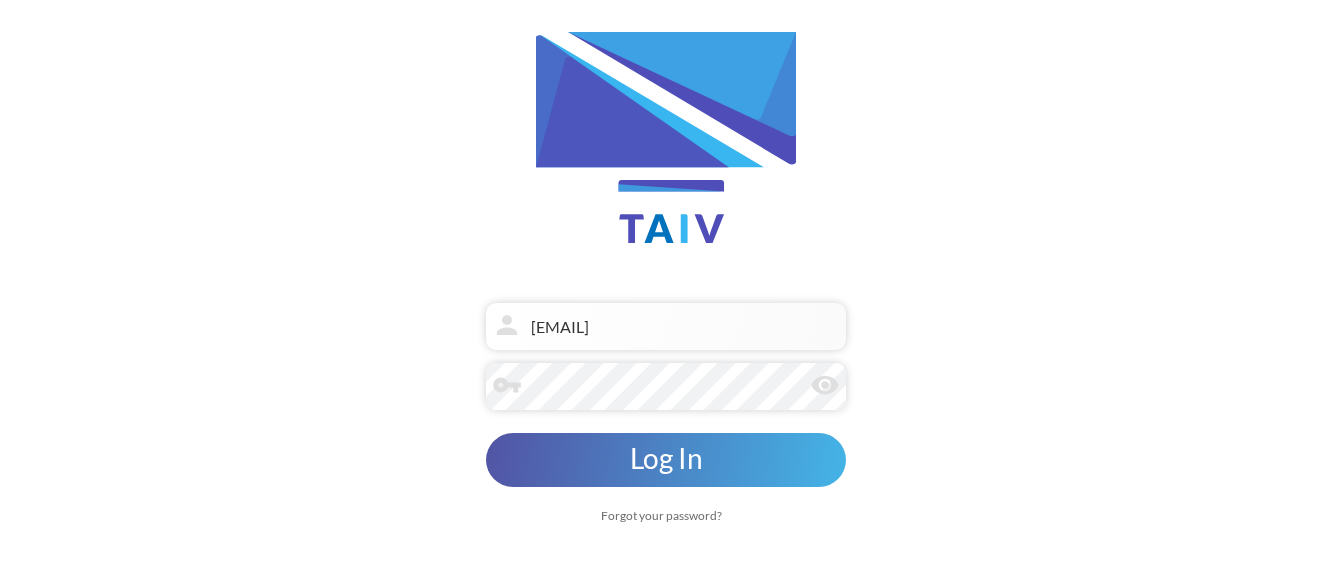 click on "Log In" at bounding box center (665, 458) 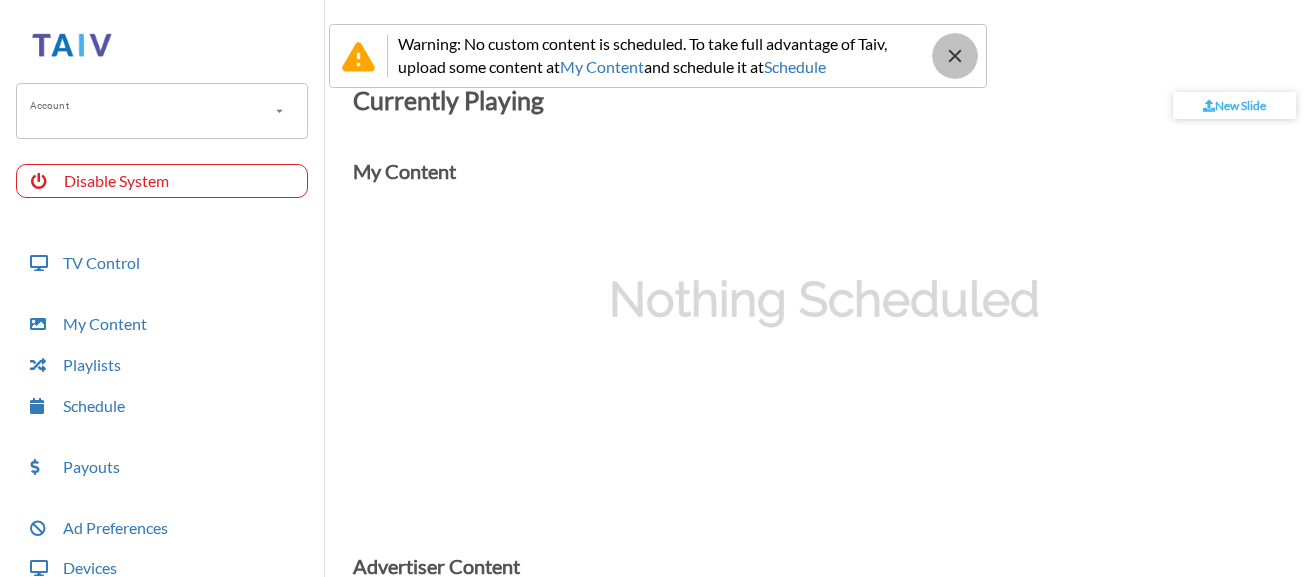 click at bounding box center [955, 56] 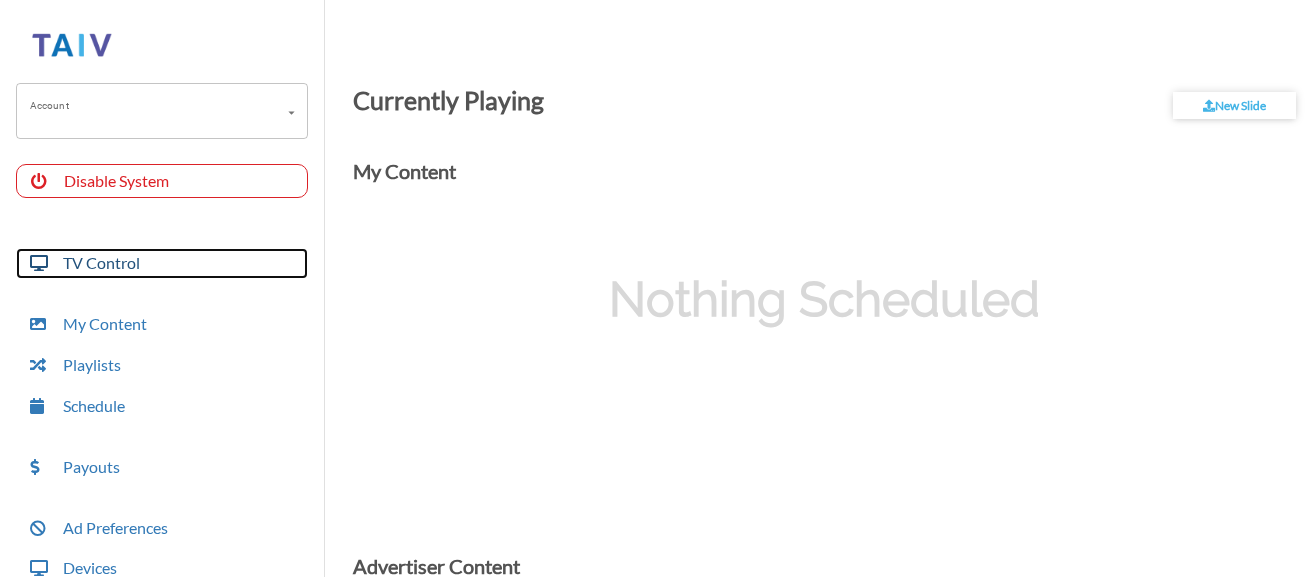 click on "TV Control" at bounding box center (162, 263) 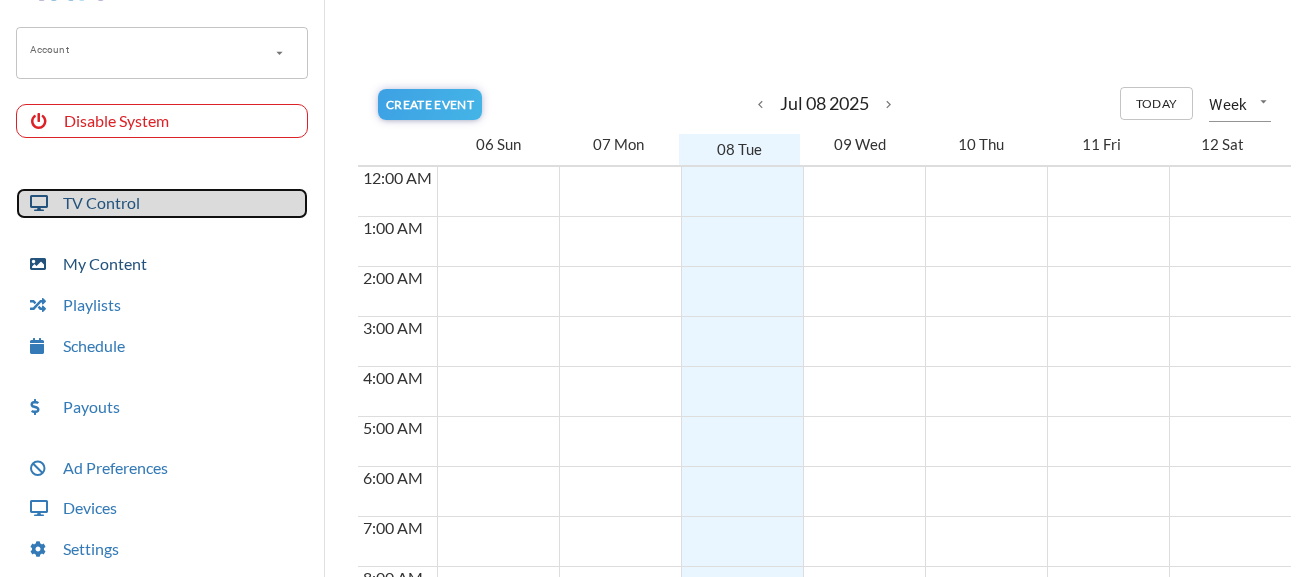 scroll, scrollTop: 111, scrollLeft: 0, axis: vertical 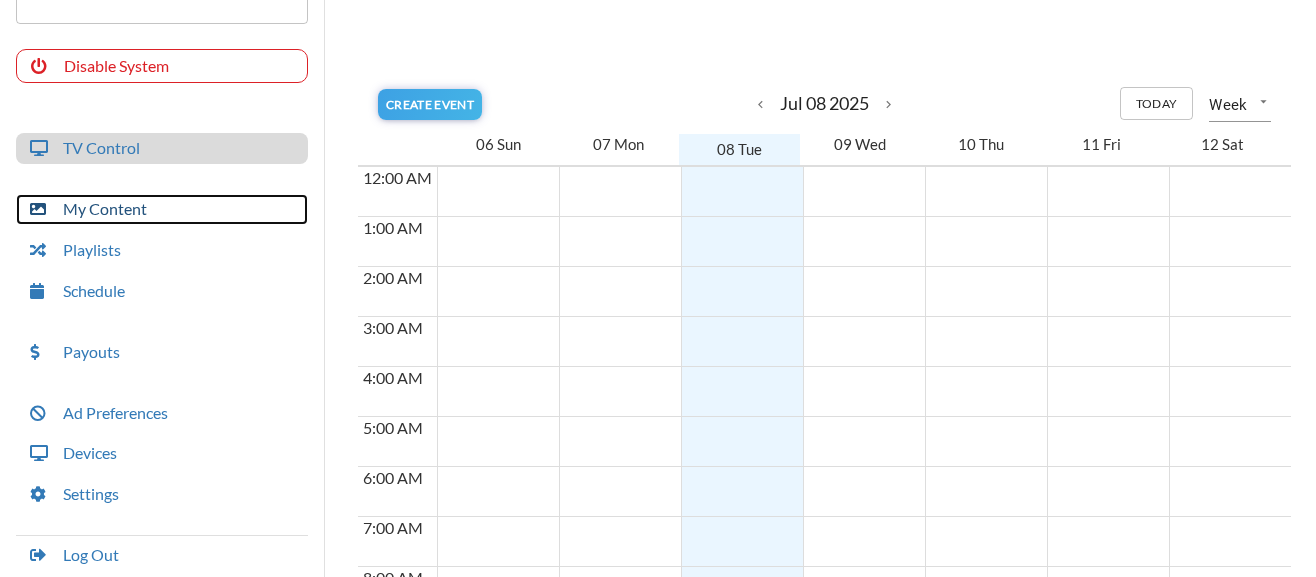 click on "My Content" at bounding box center (162, 209) 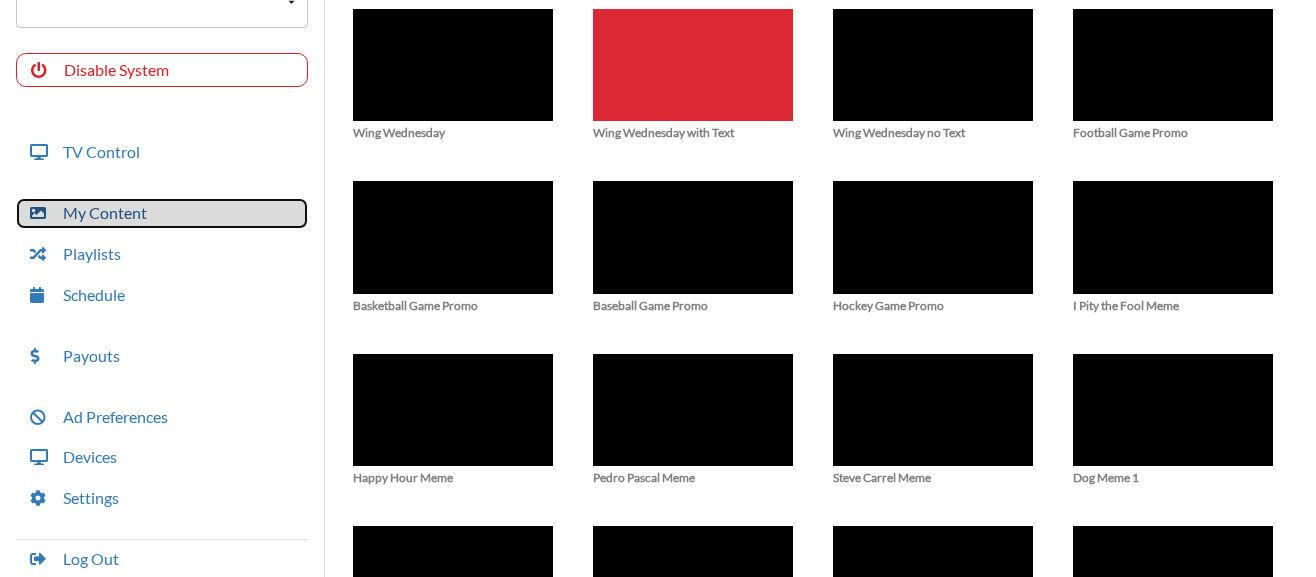 scroll, scrollTop: 1500, scrollLeft: 0, axis: vertical 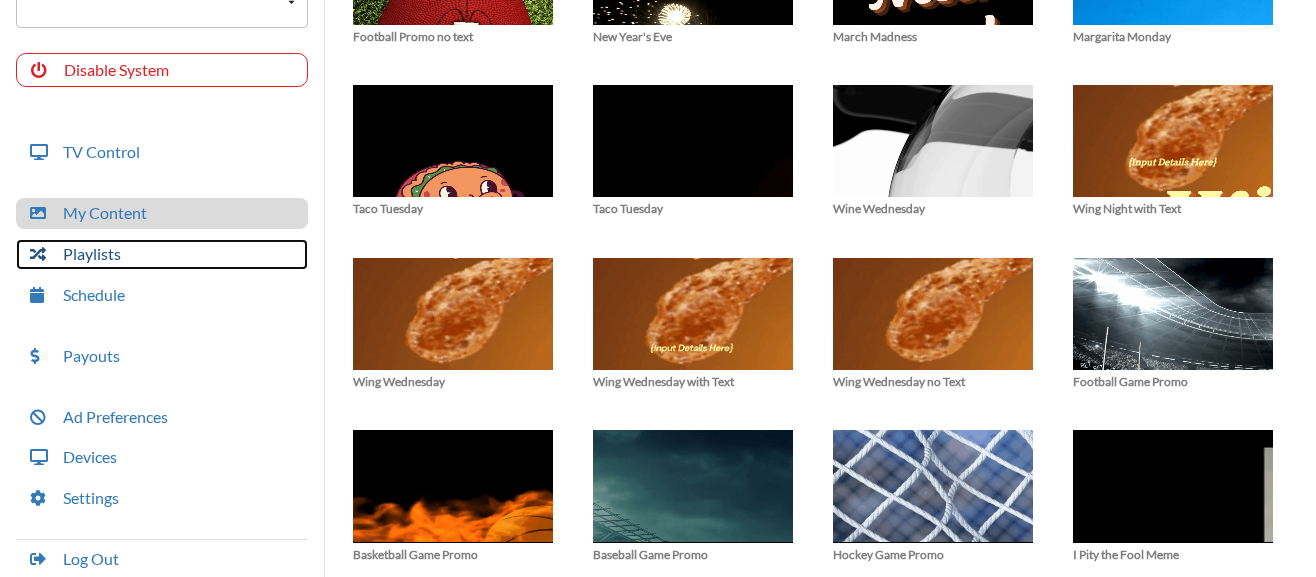 click on "Playlists" at bounding box center (162, 254) 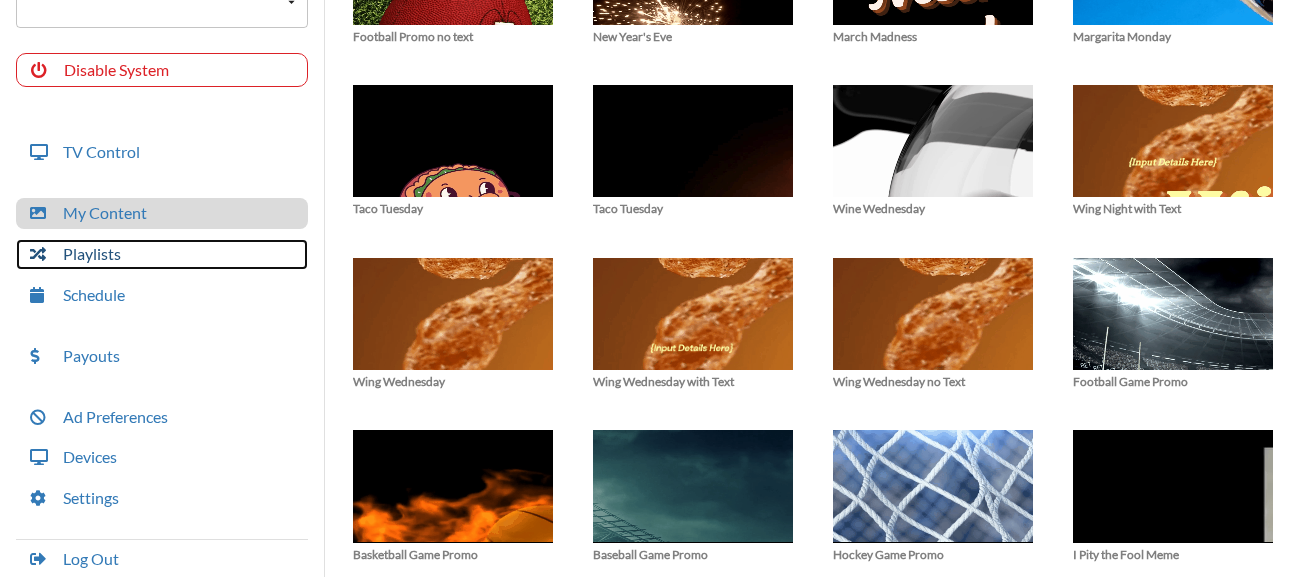 scroll, scrollTop: 50, scrollLeft: 0, axis: vertical 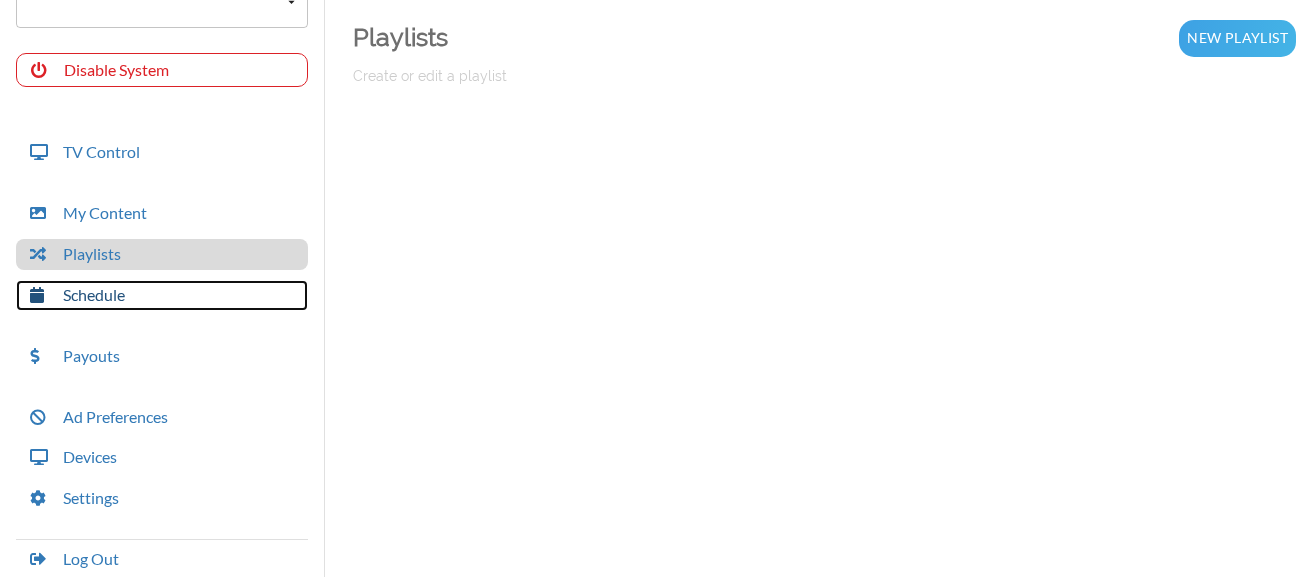 click on "Schedule" at bounding box center [162, 295] 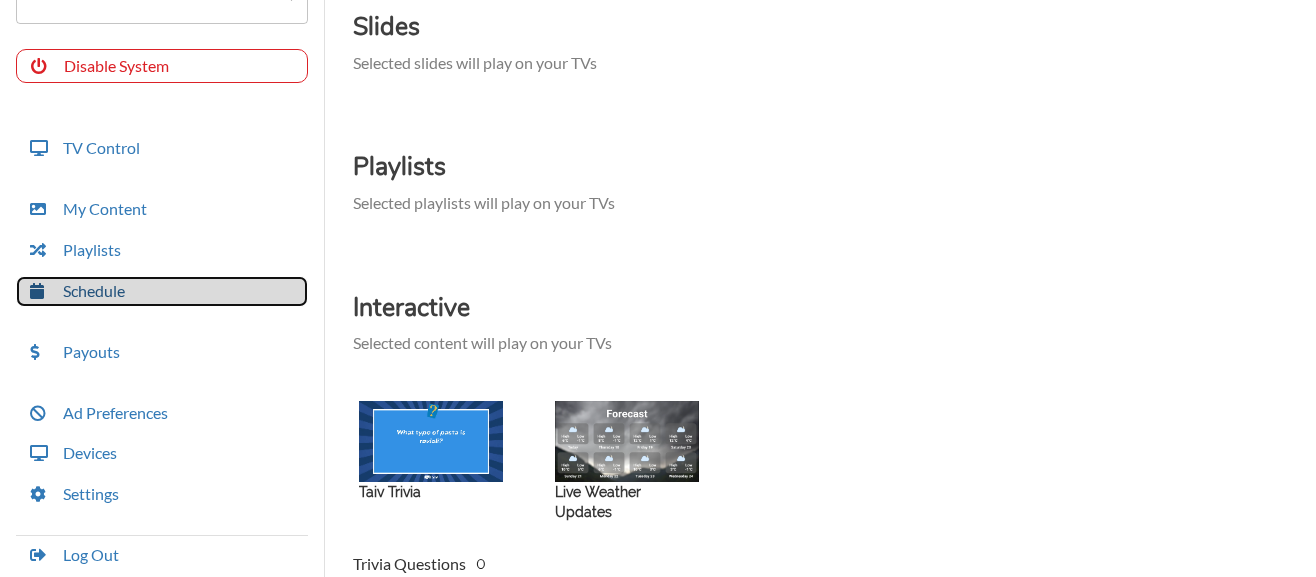 scroll, scrollTop: 179, scrollLeft: 0, axis: vertical 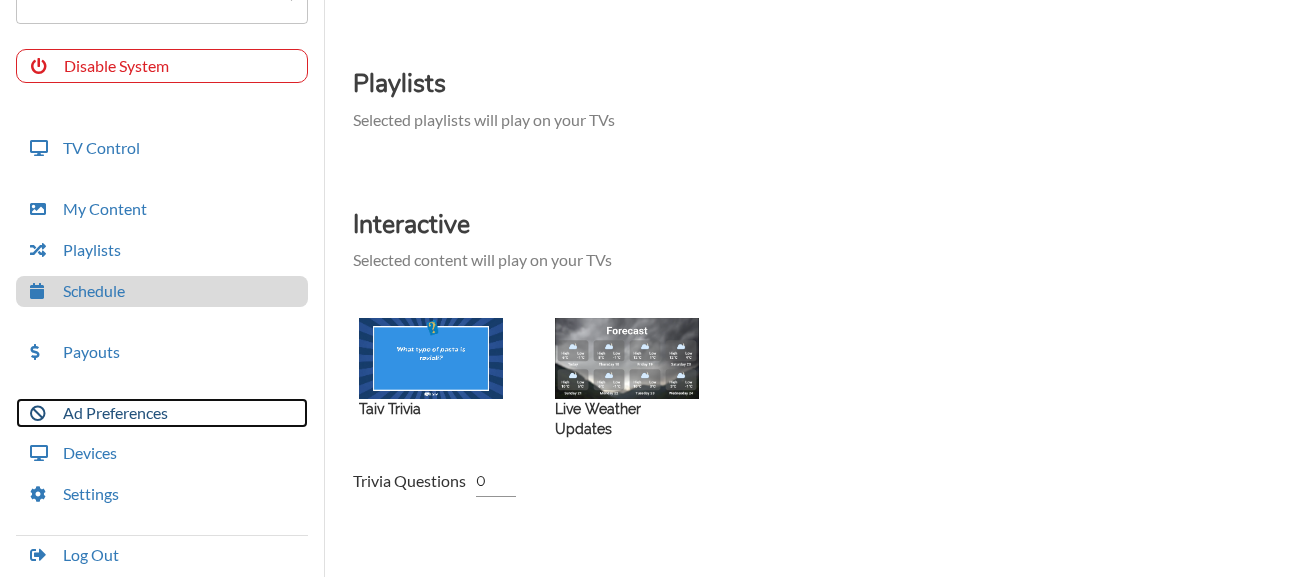 click on "Ad Preferences" at bounding box center [162, 413] 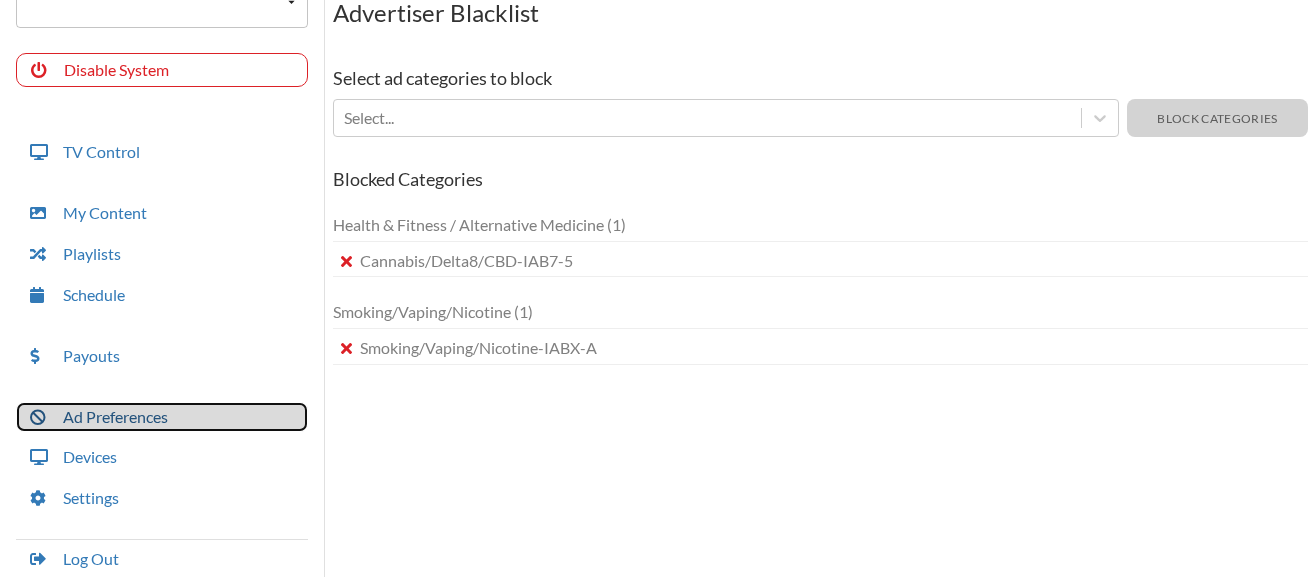 scroll, scrollTop: 65, scrollLeft: 0, axis: vertical 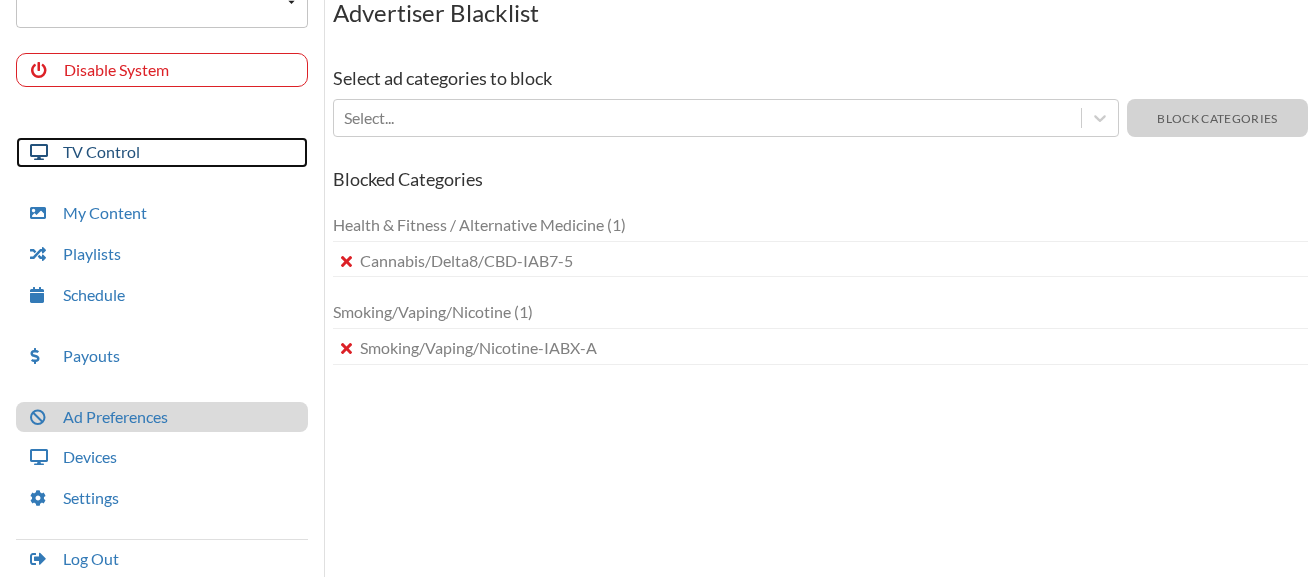 click on "TV Control" at bounding box center [162, 152] 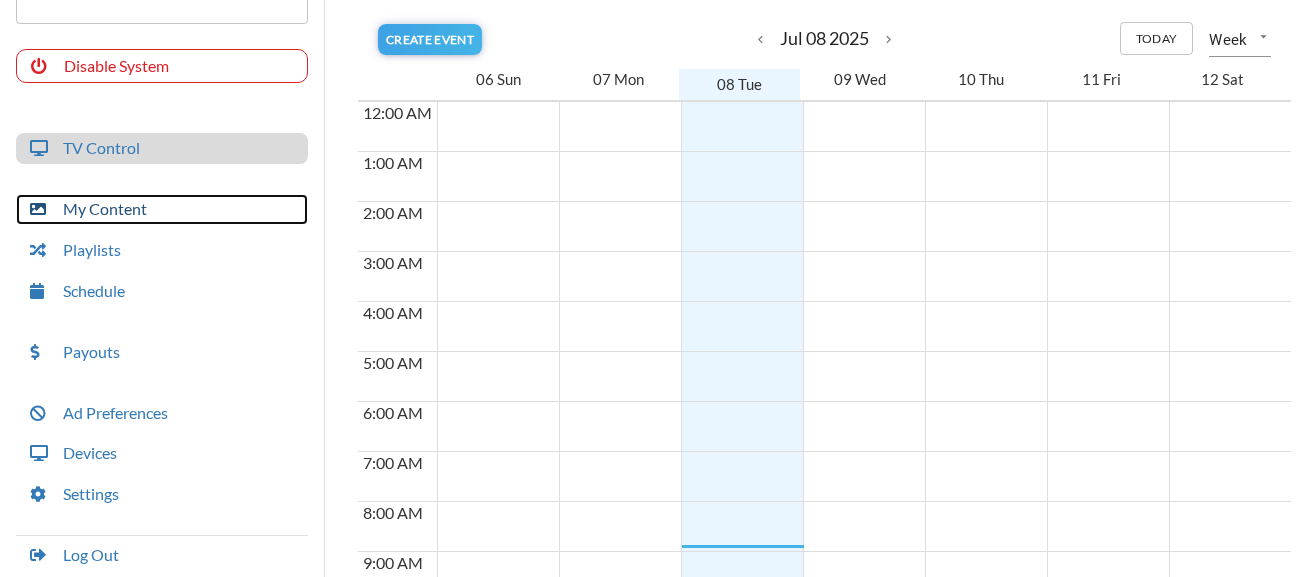 click on "My Content" at bounding box center (162, 209) 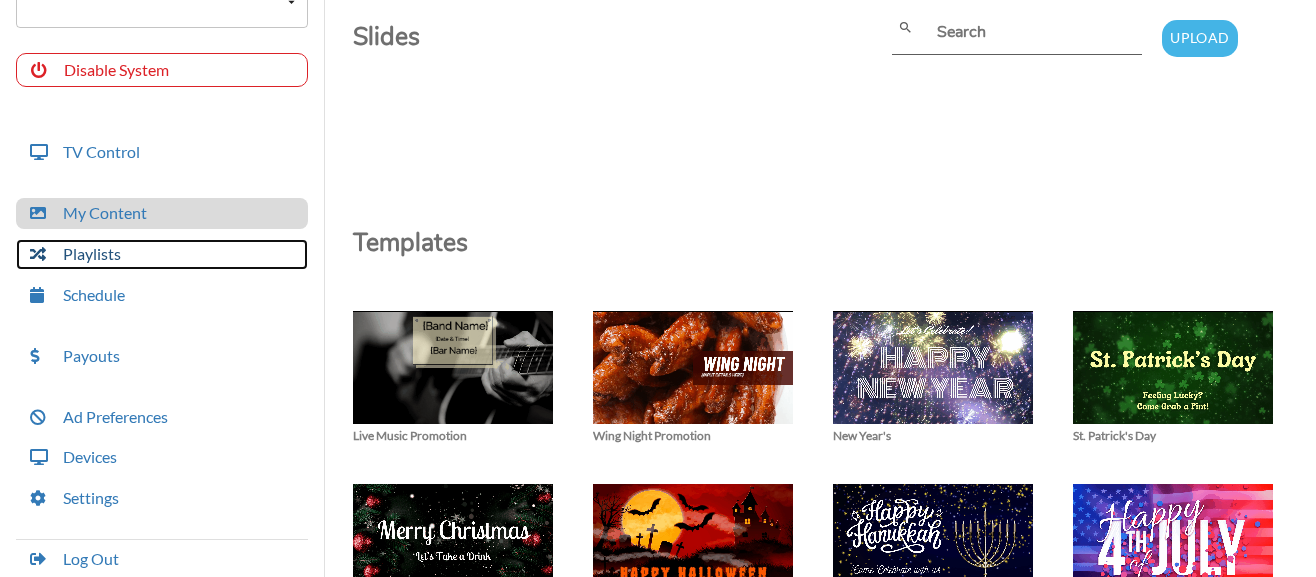 click on "Playlists" at bounding box center [162, 254] 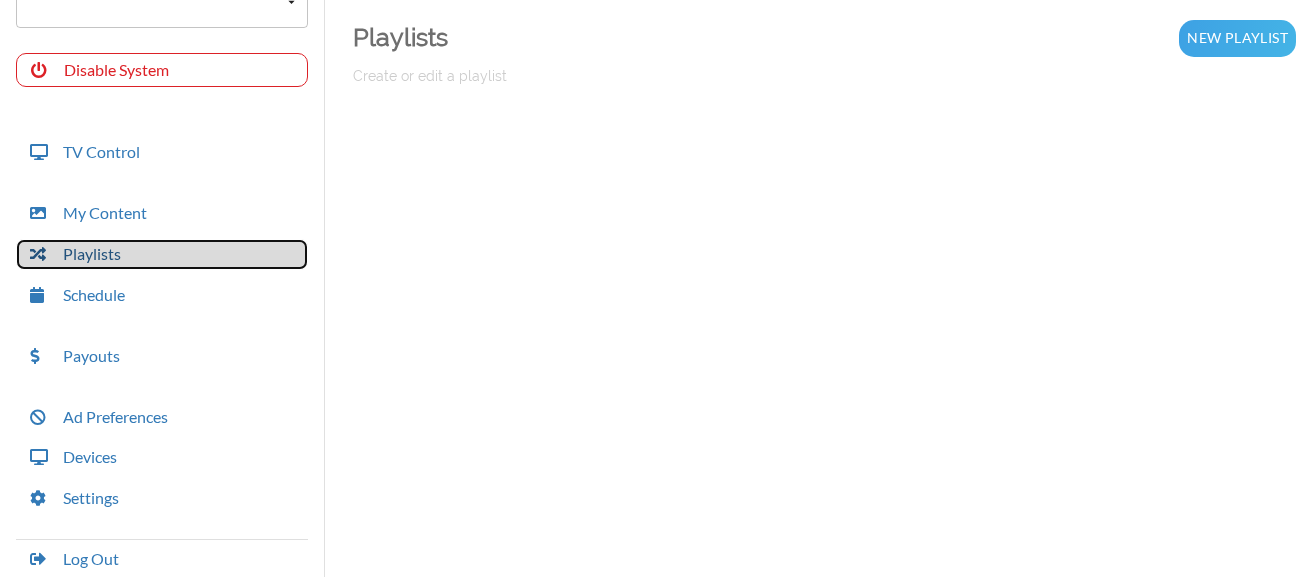 scroll, scrollTop: 50, scrollLeft: 0, axis: vertical 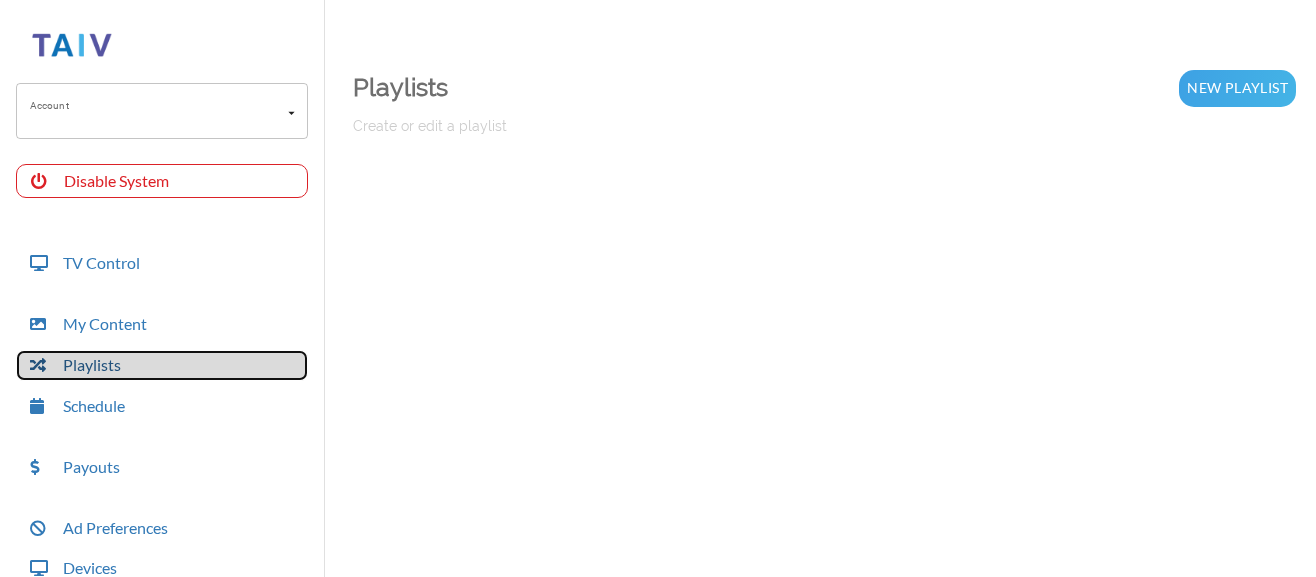 click on "Account" at bounding box center [162, 111] 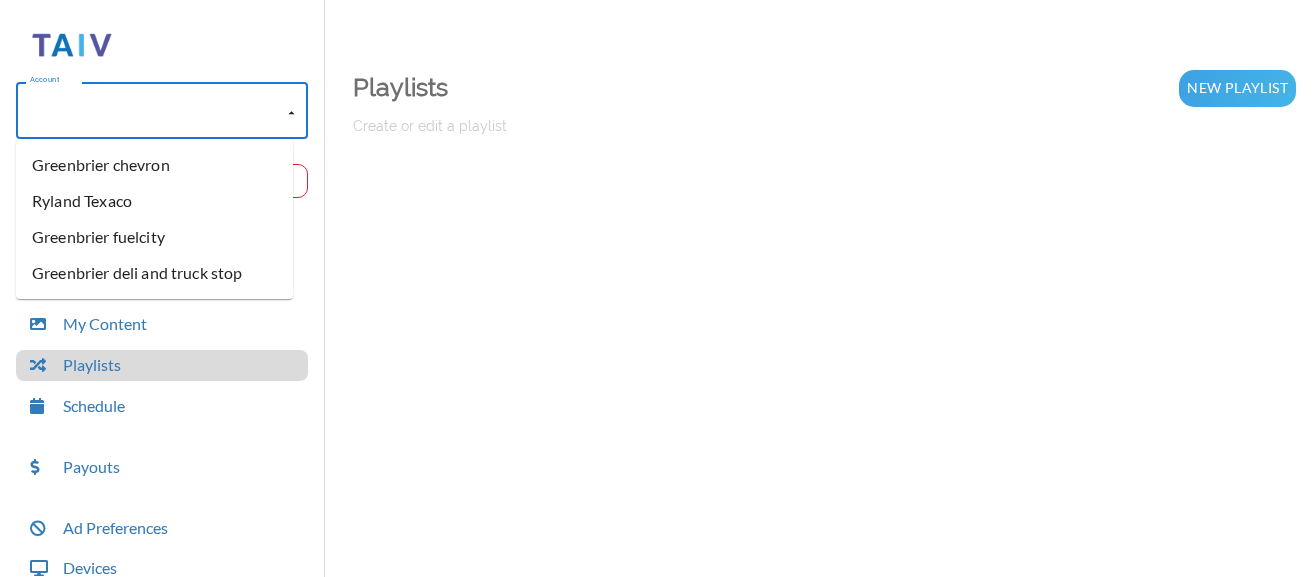 click on "Ryland Texaco" at bounding box center (154, 201) 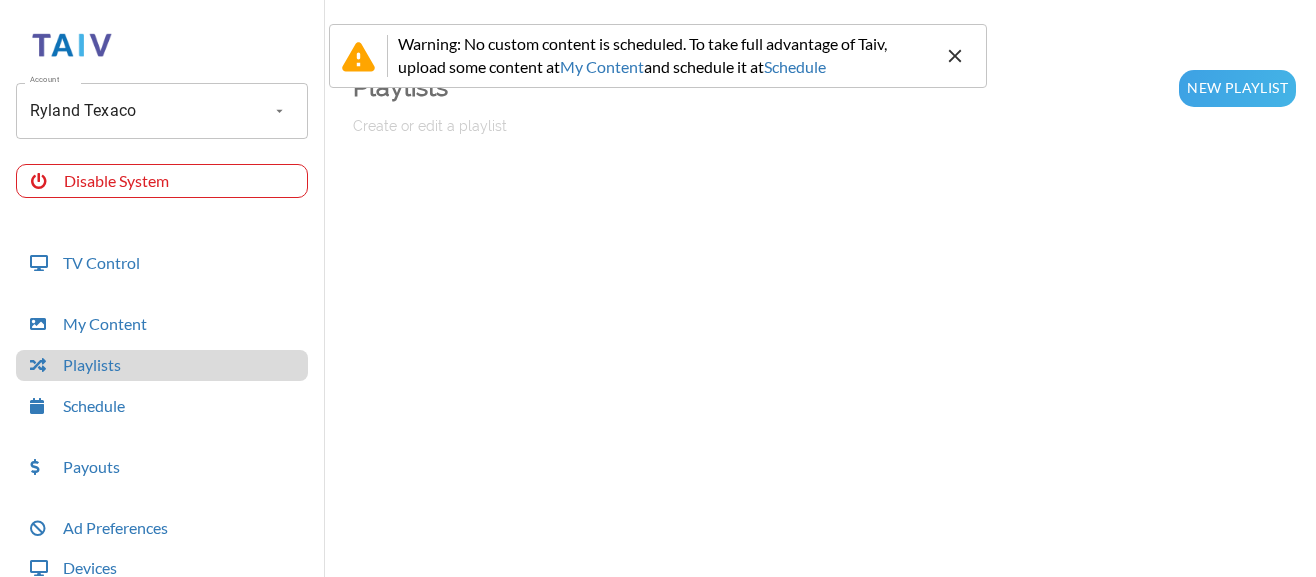 click at bounding box center (955, 56) 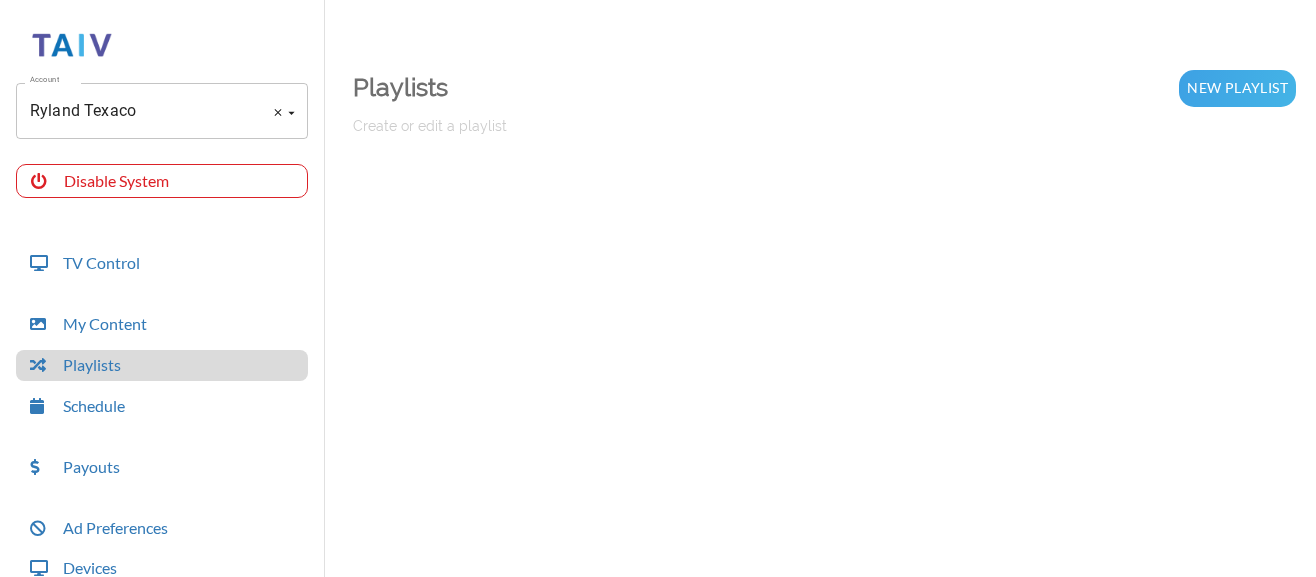 click on "Ryland Texaco Account" at bounding box center (162, 111) 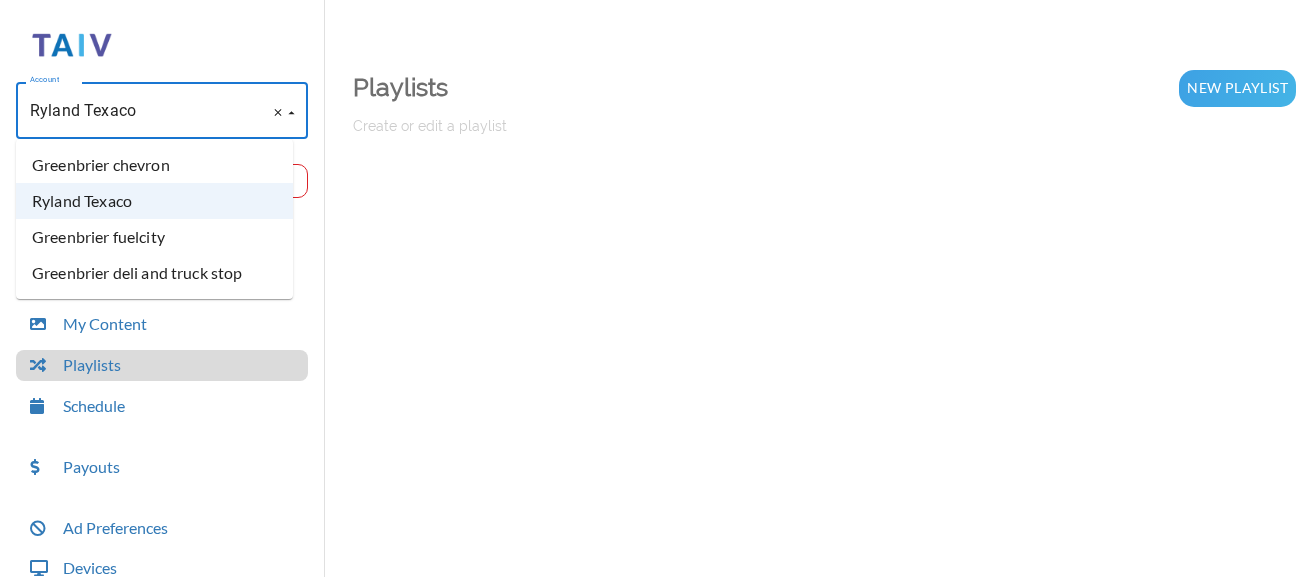 click on "Greenbrier fuelcity" at bounding box center [154, 237] 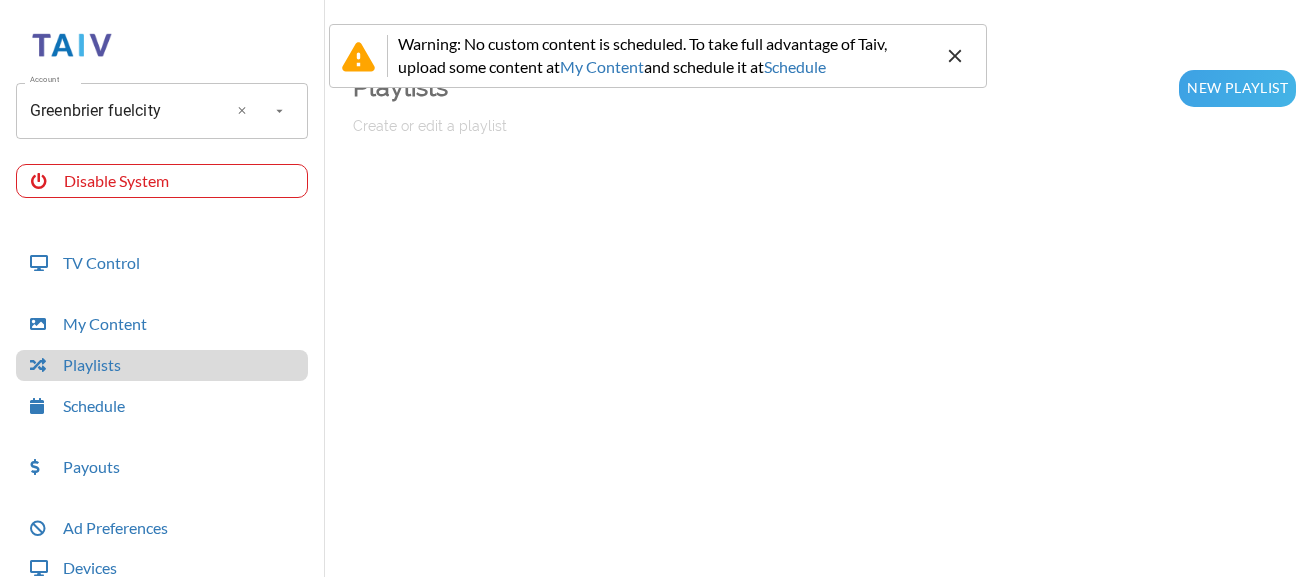 click at bounding box center [242, 110] 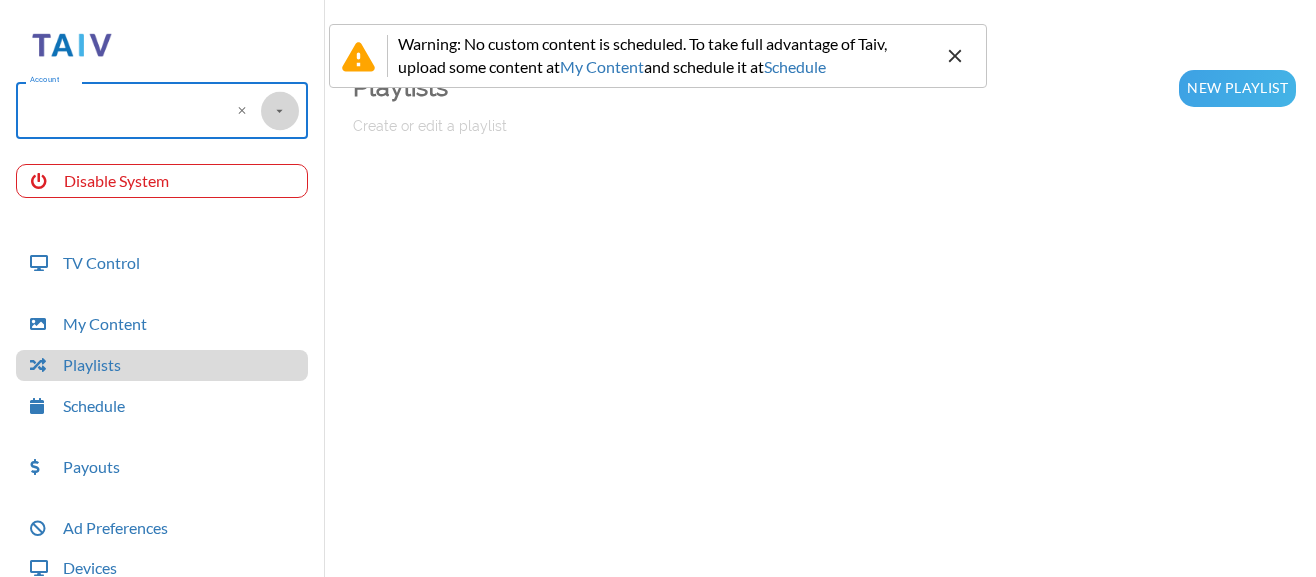 click at bounding box center [279, 110] 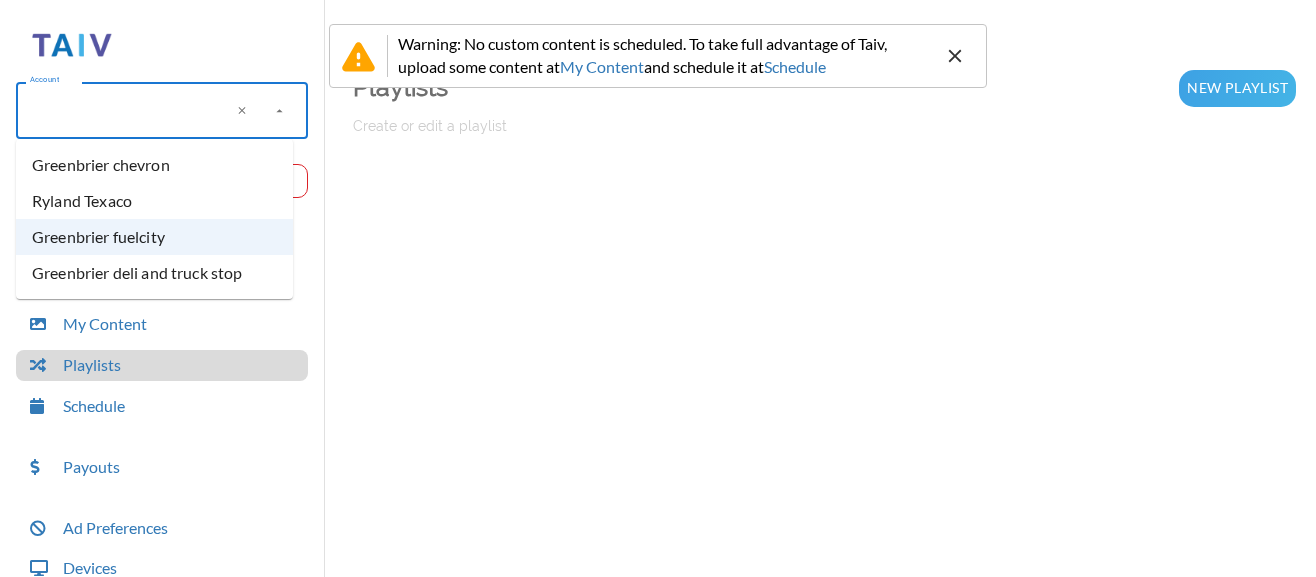click on "Greenbrier deli and truck stop" at bounding box center [154, 273] 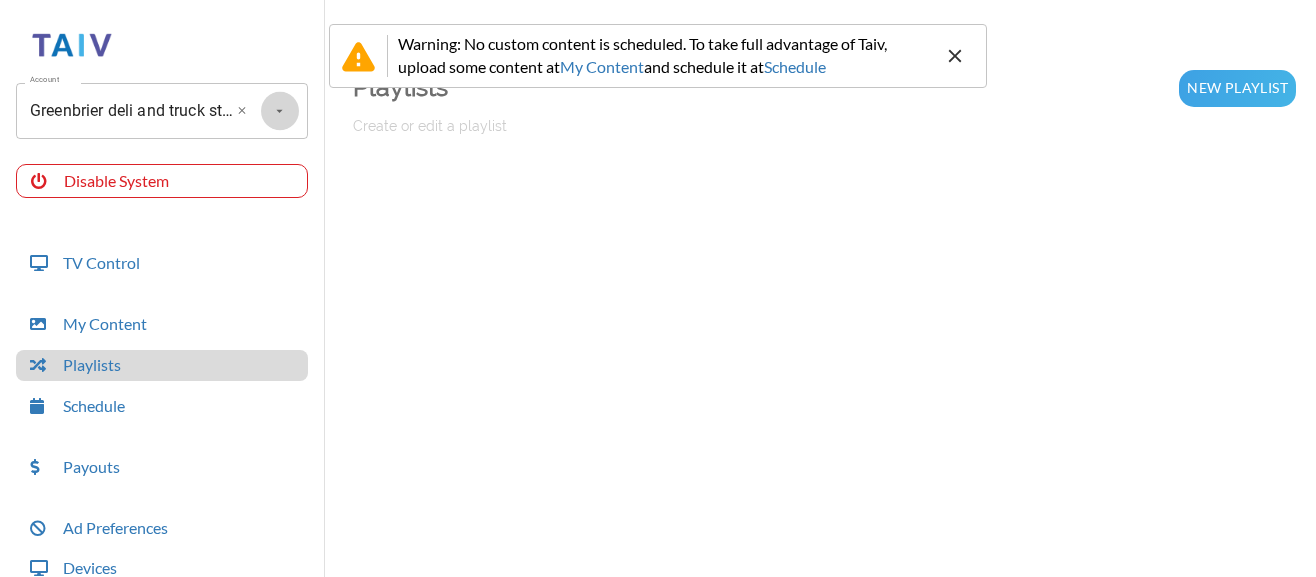click at bounding box center [279, 110] 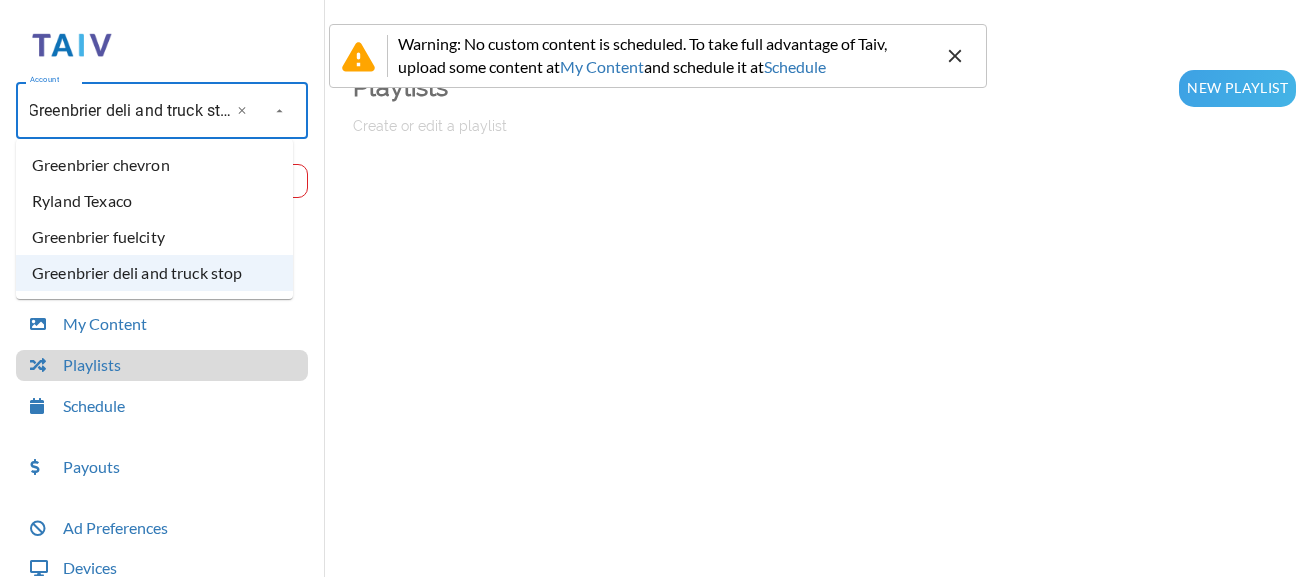 click on "Ryland Texaco" at bounding box center (154, 201) 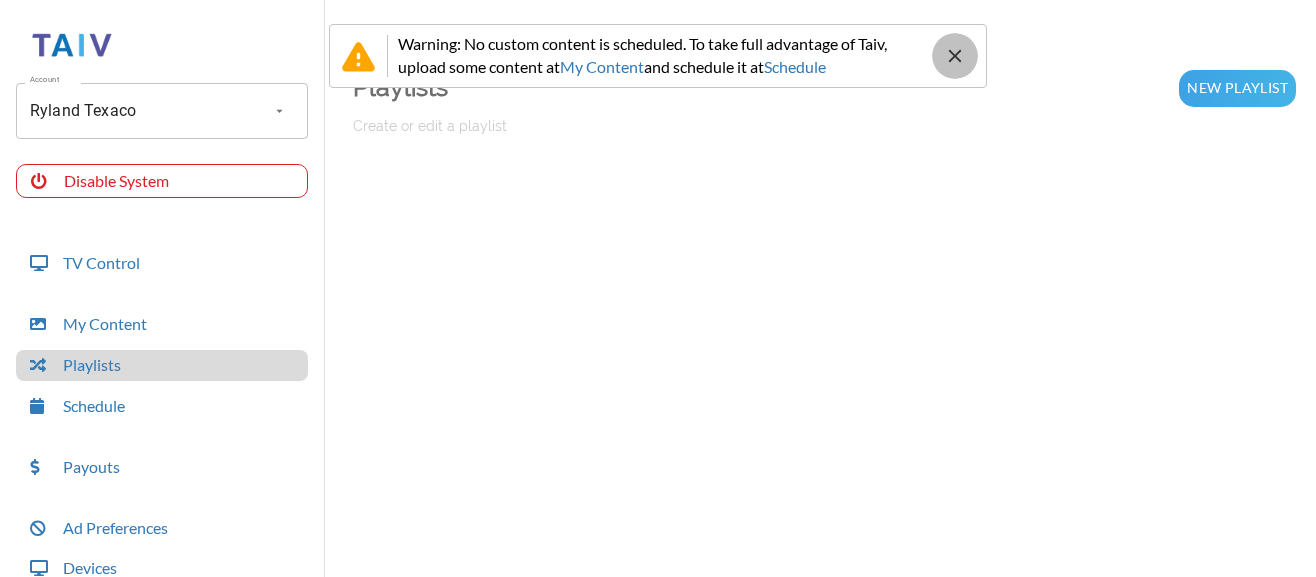 drag, startPoint x: 953, startPoint y: 63, endPoint x: 961, endPoint y: 70, distance: 10.630146 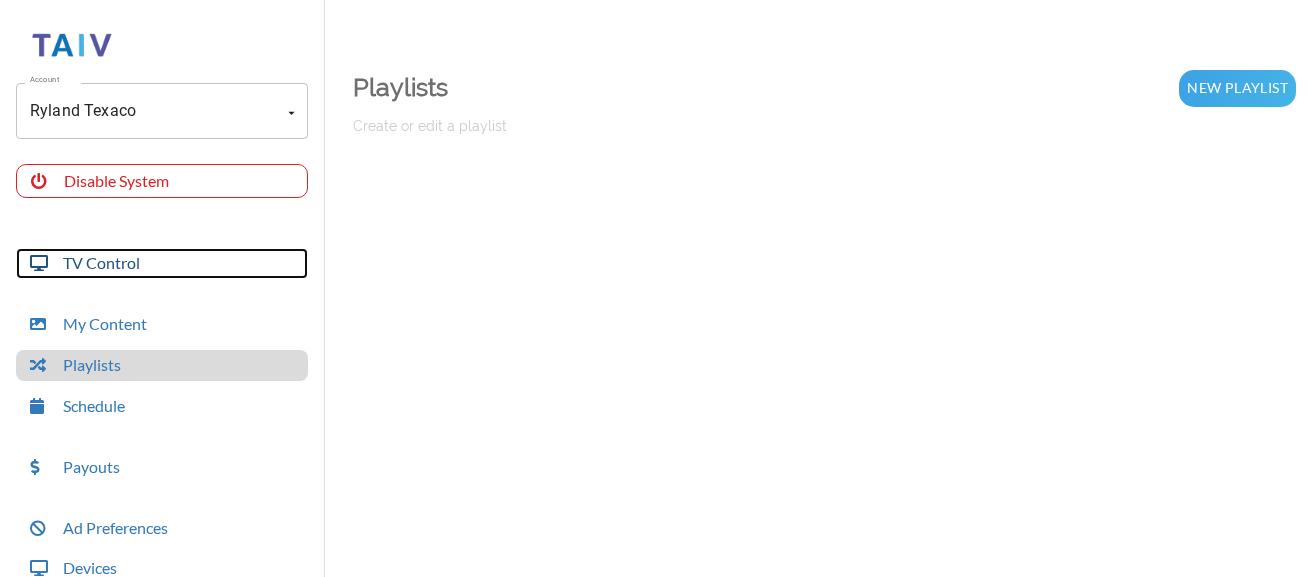 click on "TV Control" at bounding box center [162, 263] 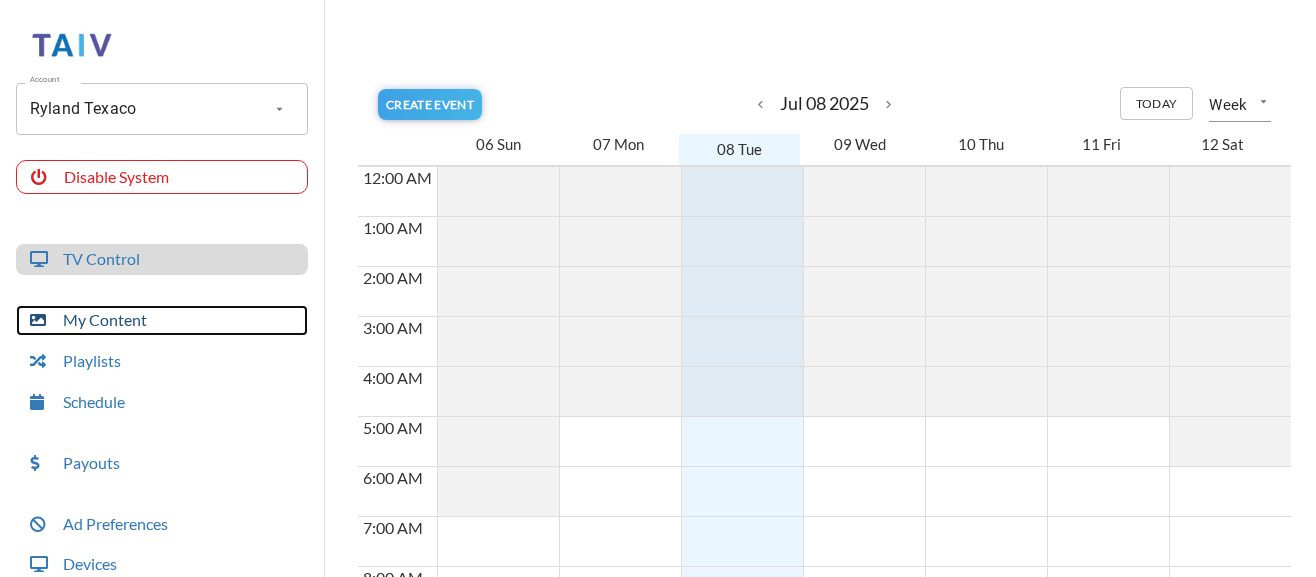 click on "My Content" at bounding box center [162, 320] 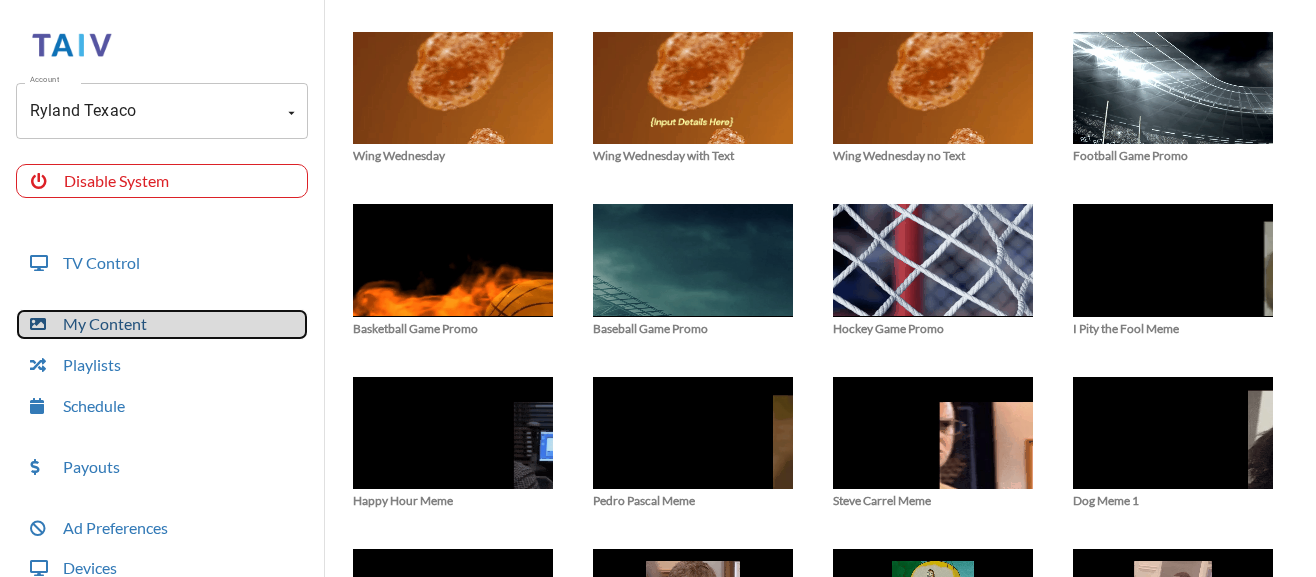 scroll, scrollTop: 1700, scrollLeft: 0, axis: vertical 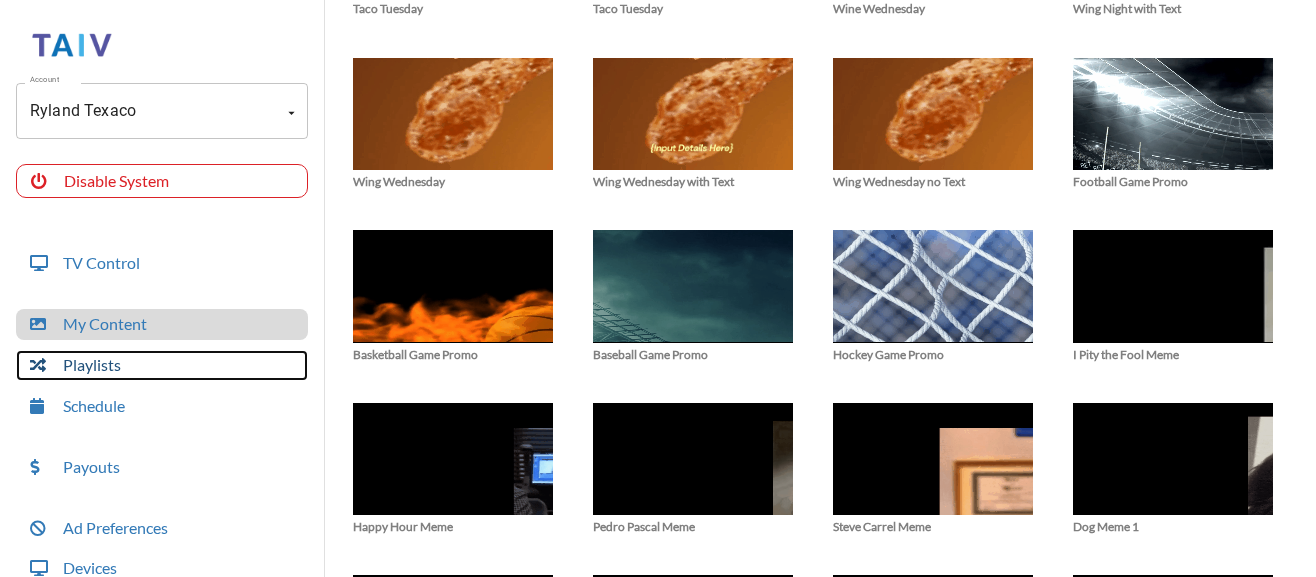 click on "Playlists" at bounding box center [162, 365] 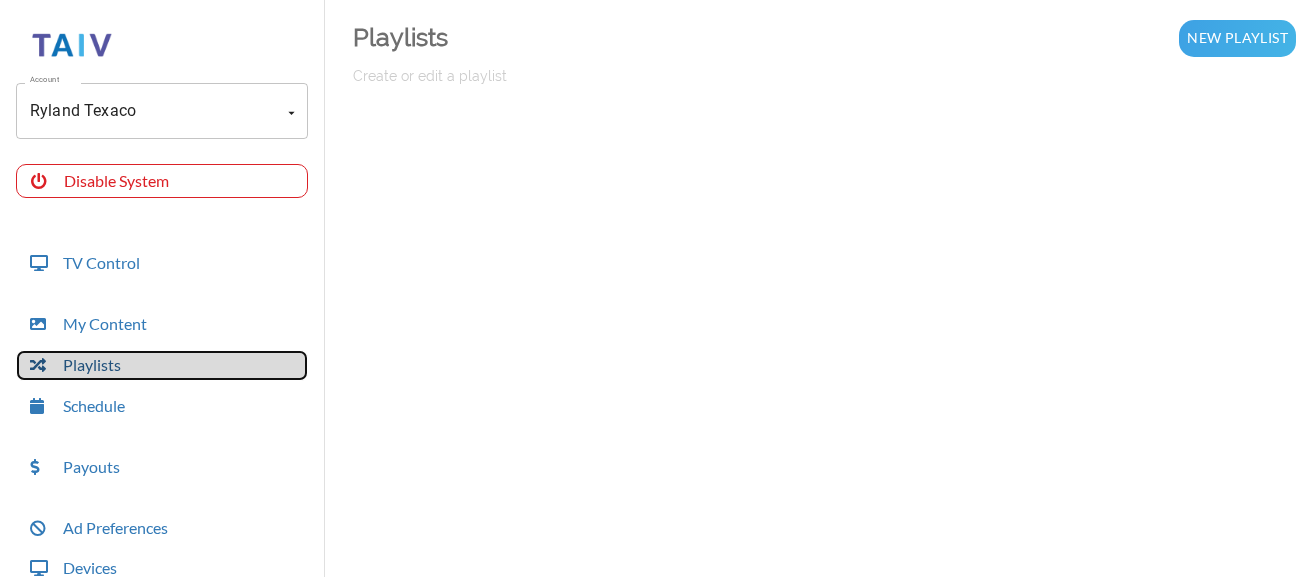 scroll, scrollTop: 50, scrollLeft: 0, axis: vertical 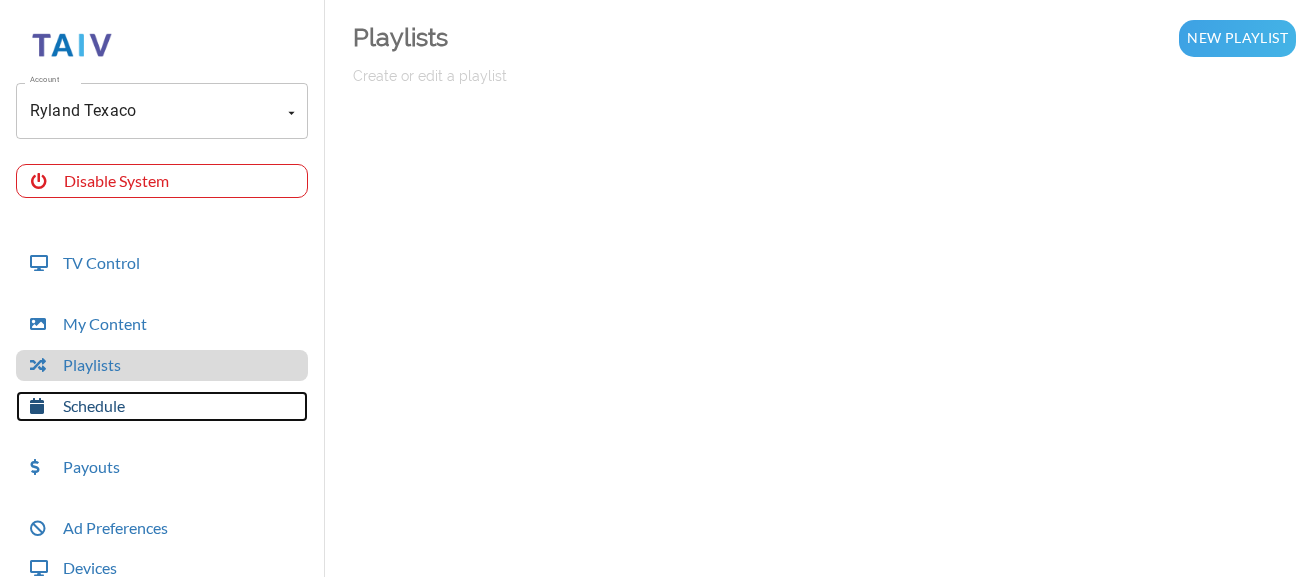 click on "Schedule" at bounding box center [162, 406] 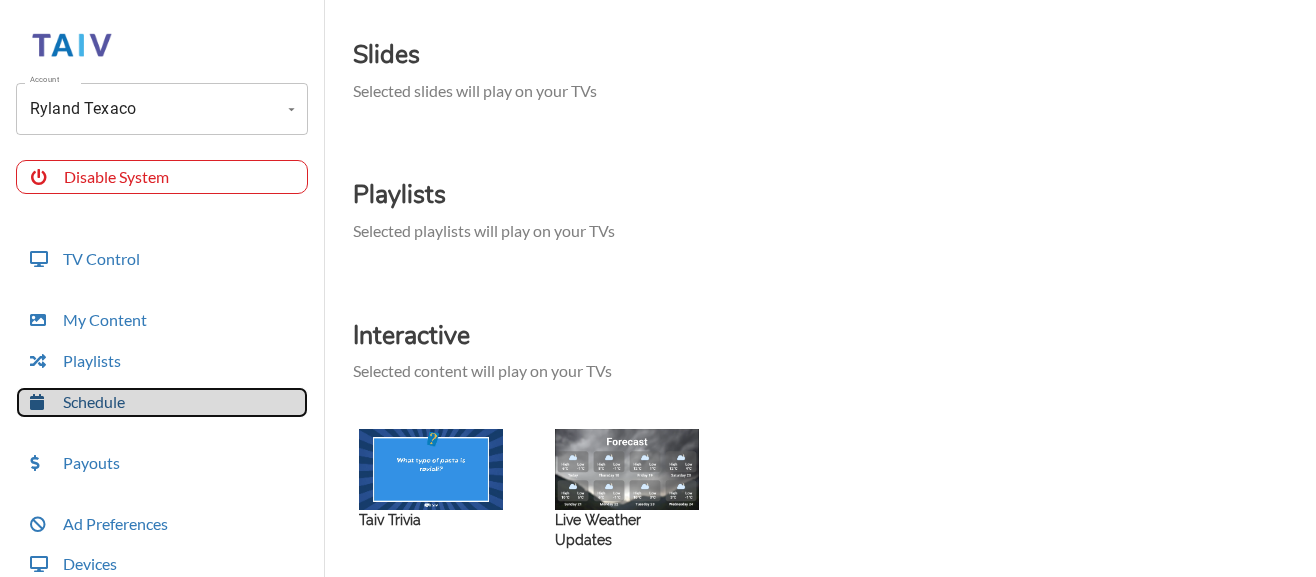 scroll, scrollTop: 179, scrollLeft: 0, axis: vertical 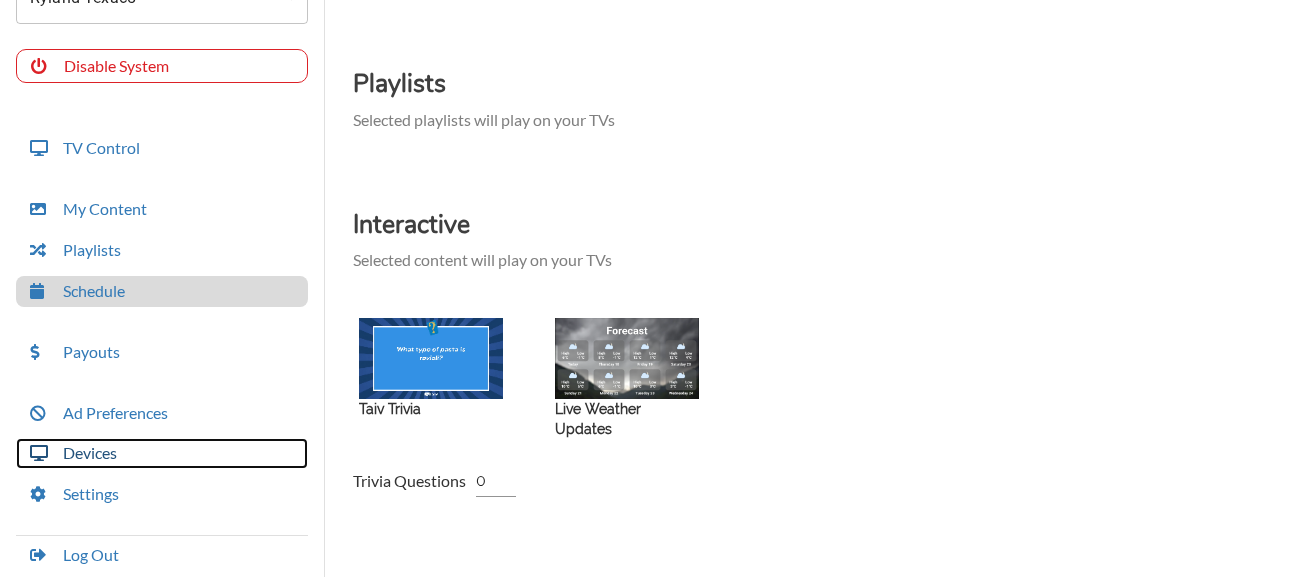click on "Devices" at bounding box center (162, 453) 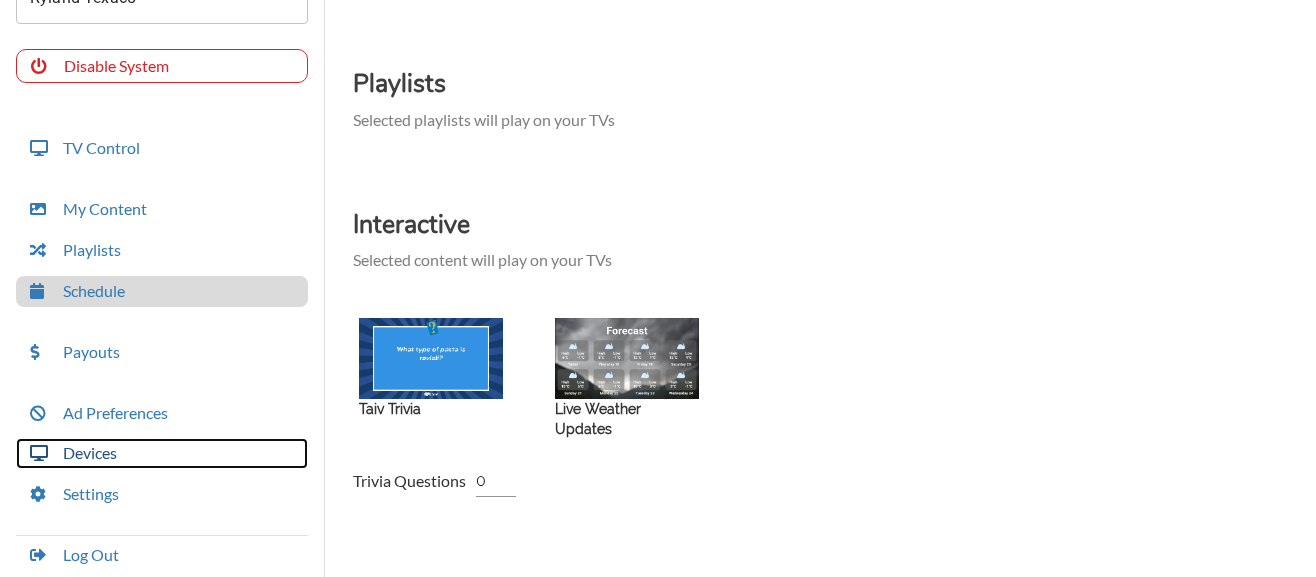 scroll, scrollTop: 50, scrollLeft: 0, axis: vertical 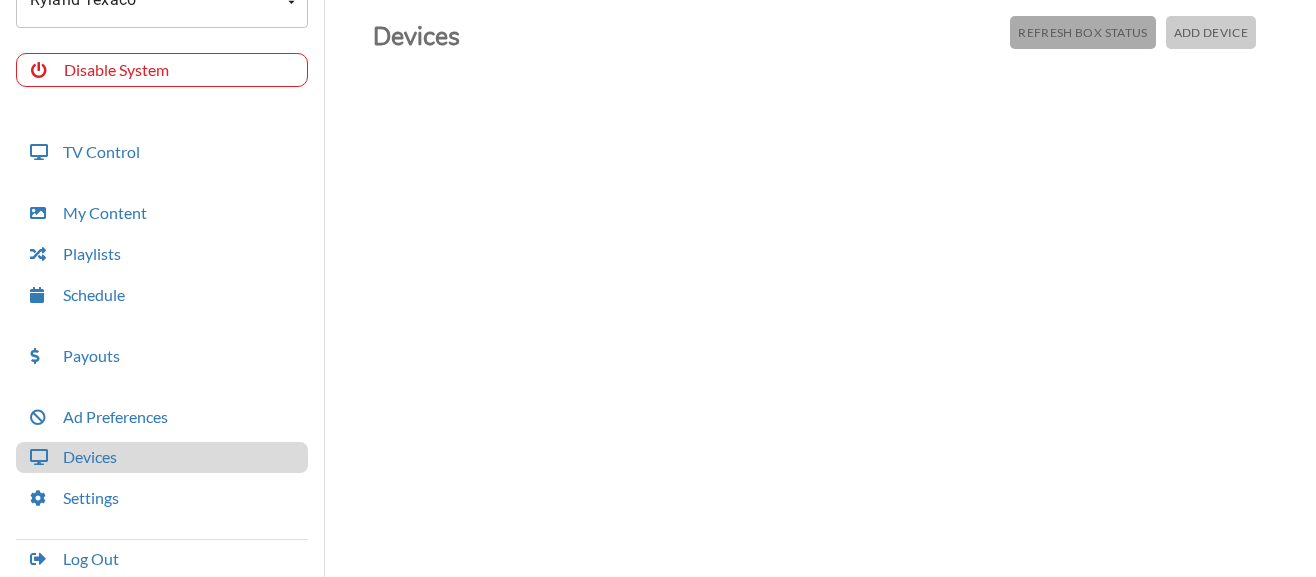 click on "Refresh Box Status" at bounding box center [1082, 32] 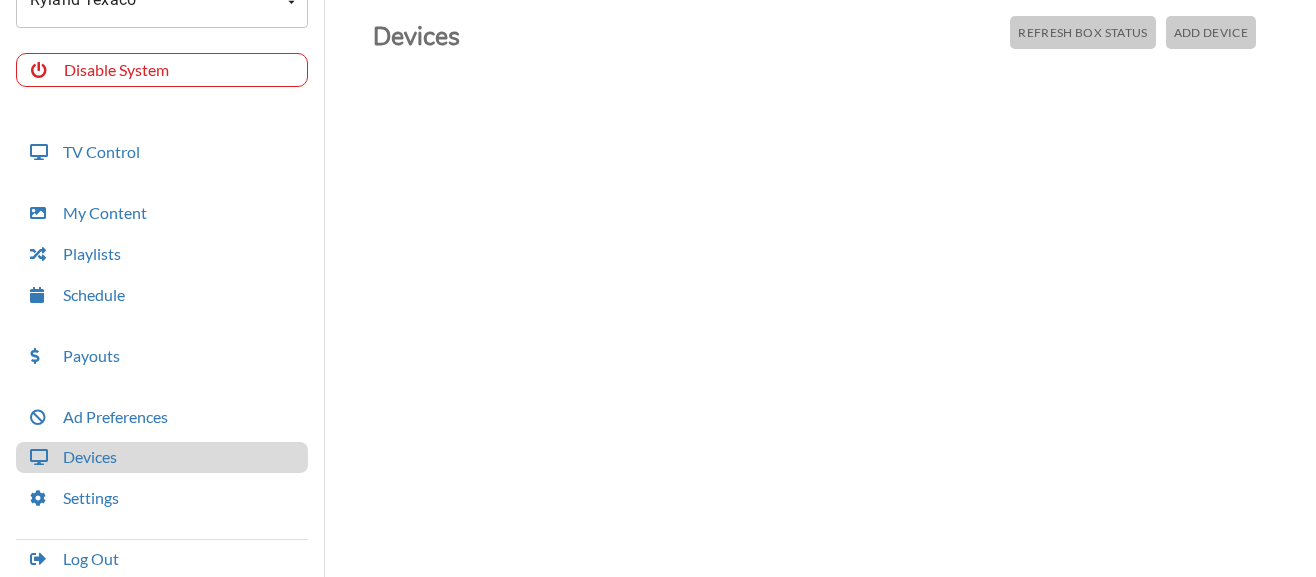 click on "Add Device" at bounding box center [1211, 32] 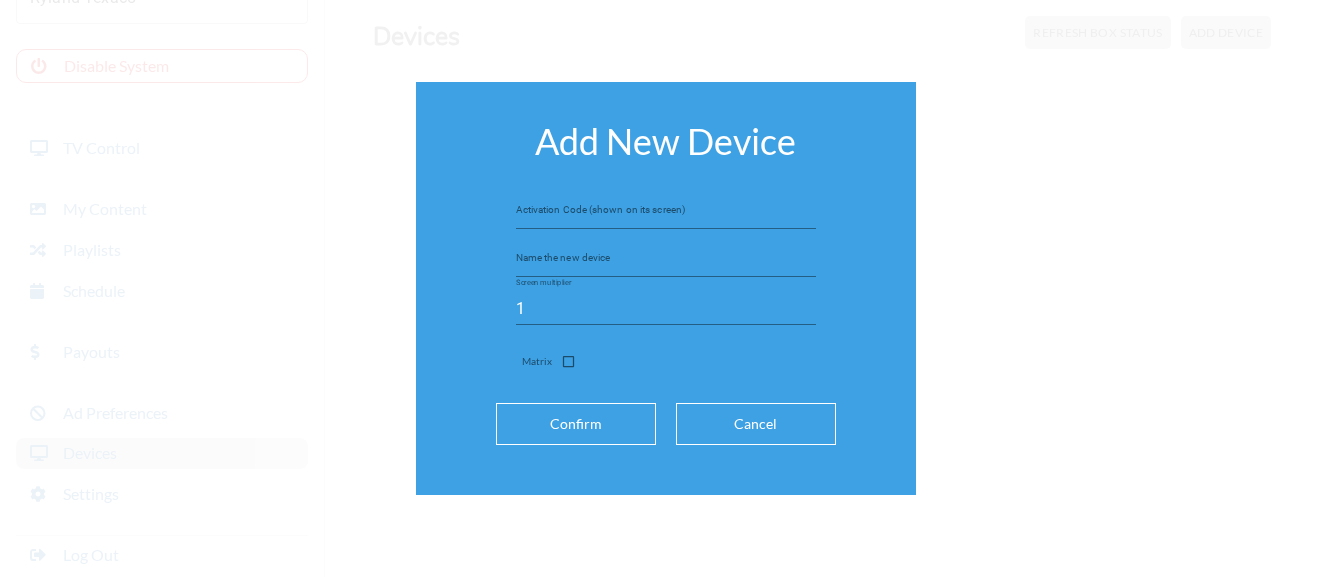 click on "Cancel" at bounding box center [756, 424] 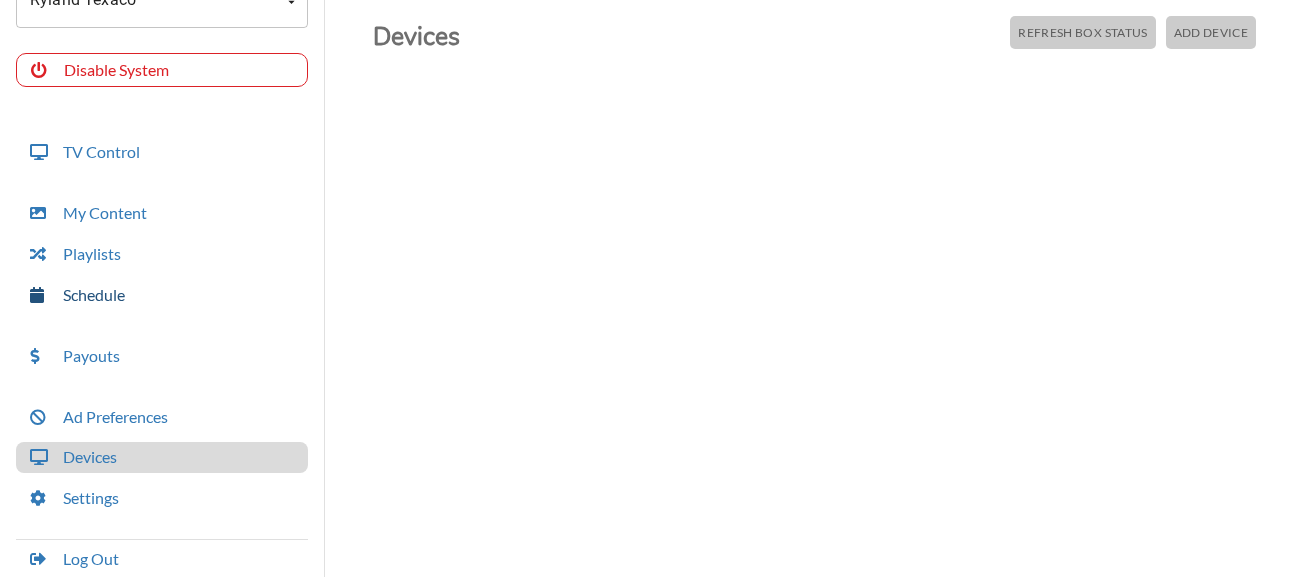 scroll, scrollTop: 115, scrollLeft: 0, axis: vertical 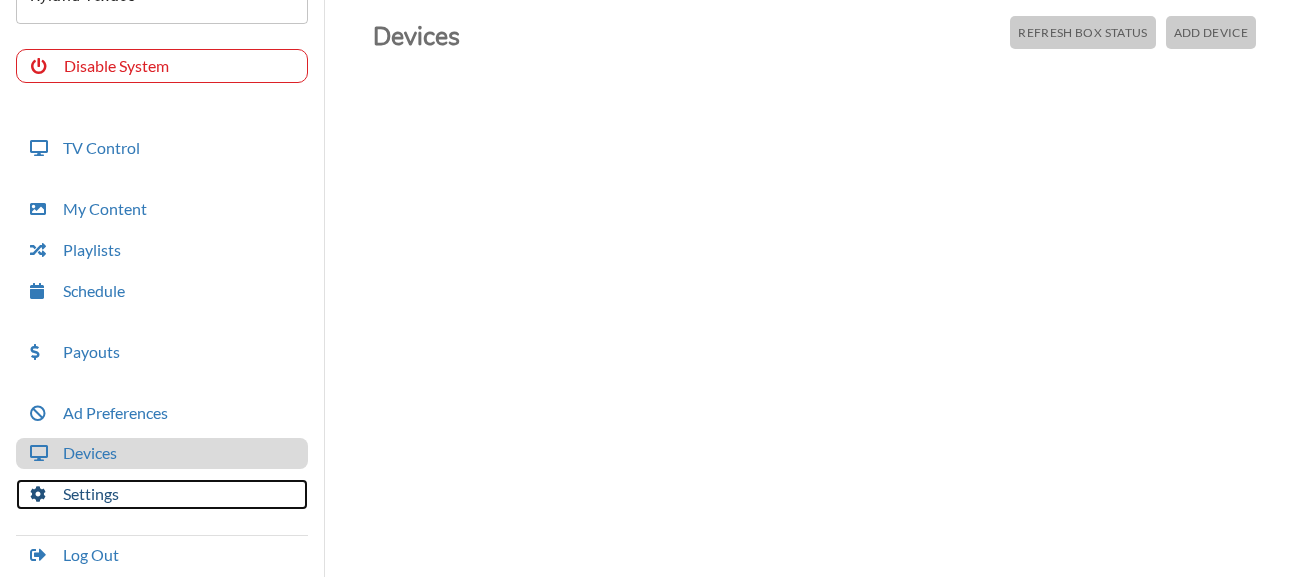 click on "Settings" at bounding box center [162, 494] 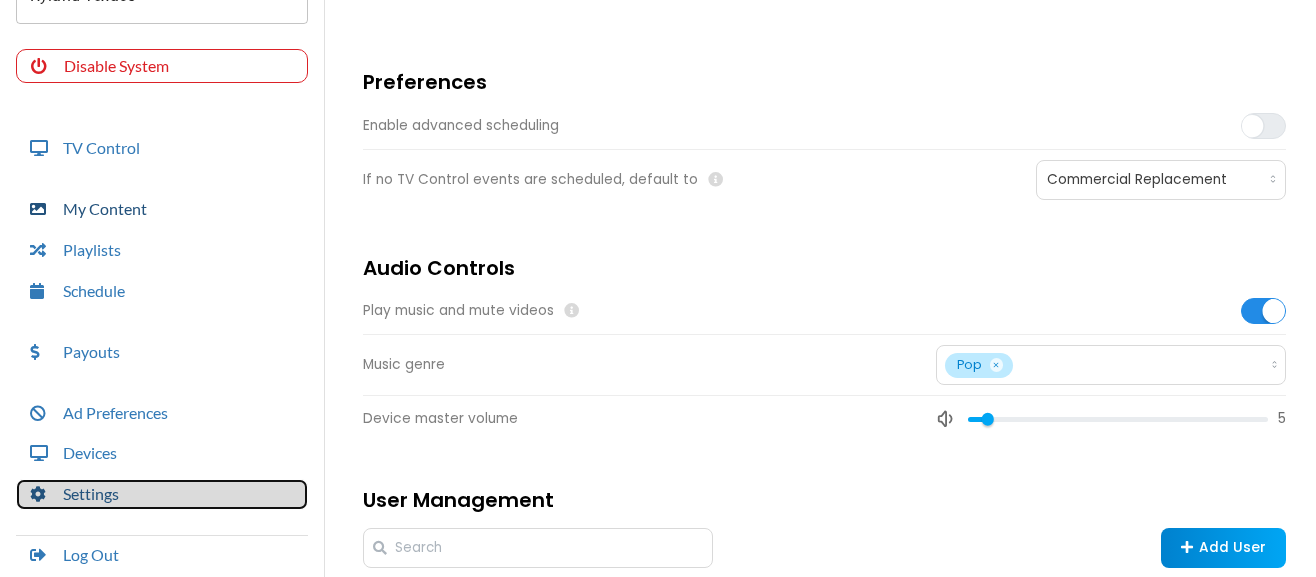 scroll, scrollTop: 0, scrollLeft: 0, axis: both 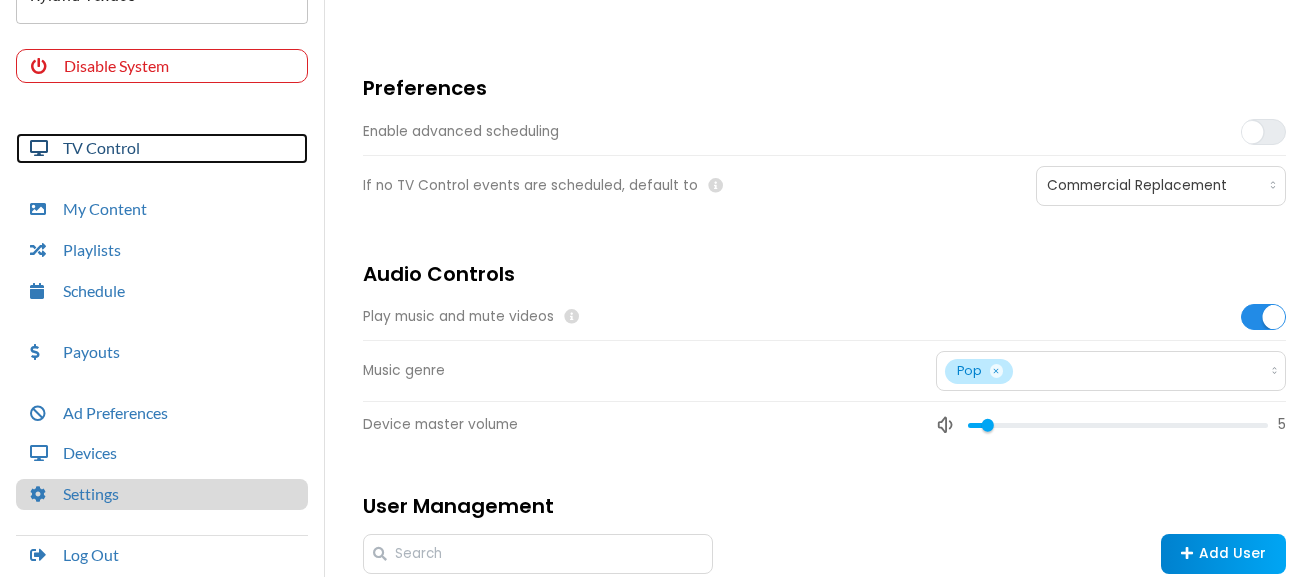 click on "TV Control" at bounding box center [162, 148] 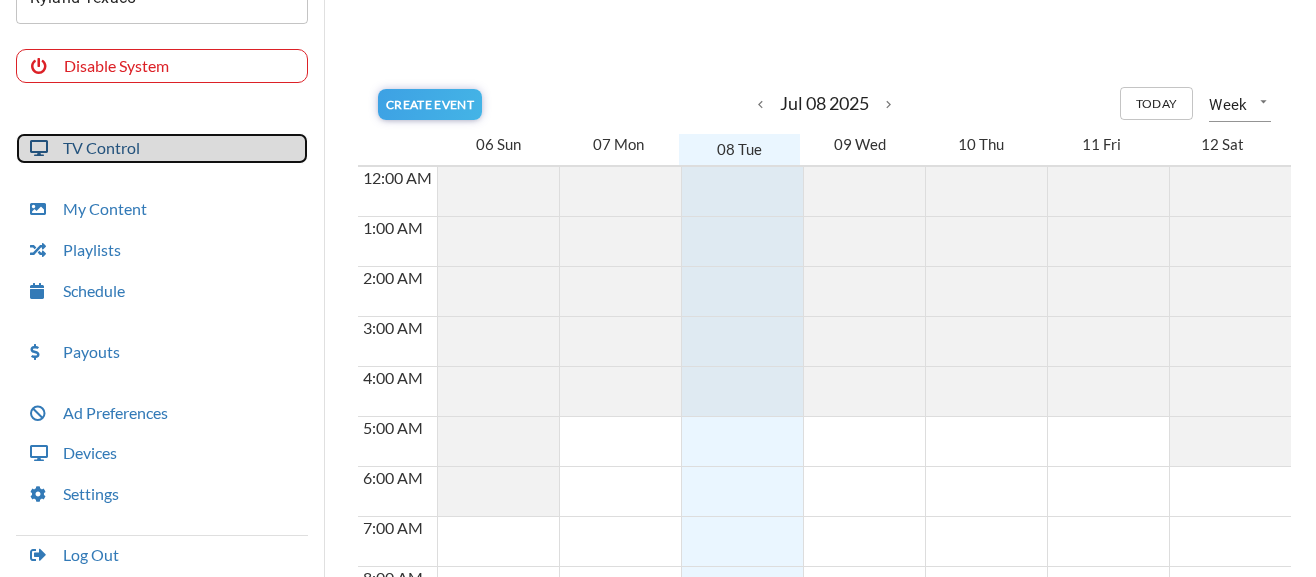 scroll, scrollTop: 111, scrollLeft: 0, axis: vertical 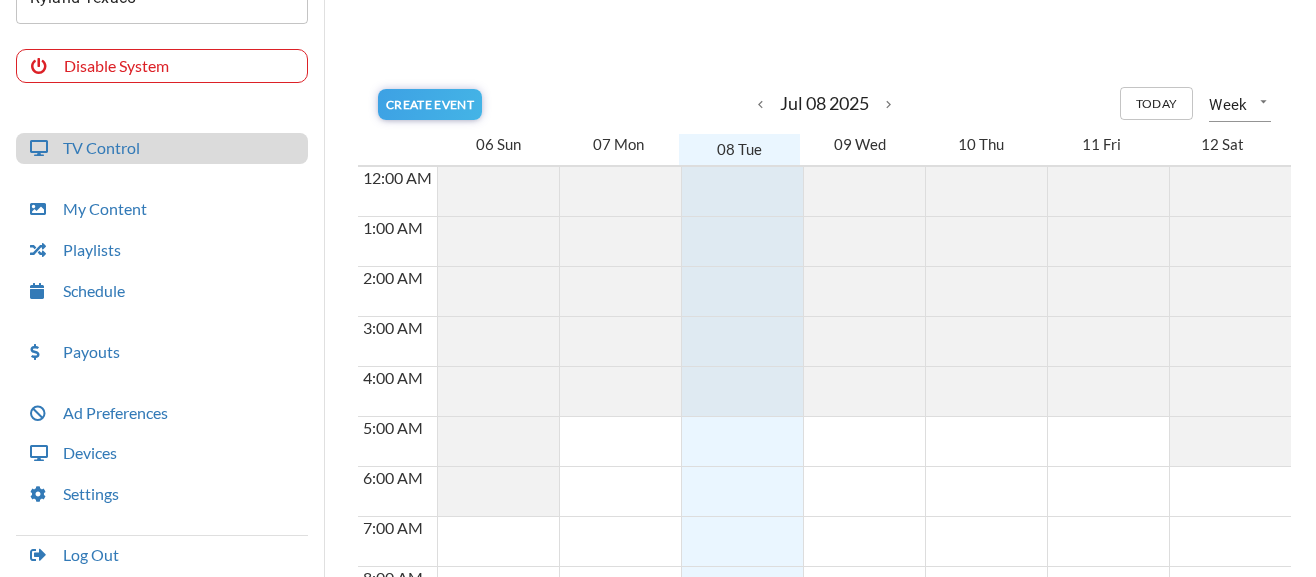click on "My Content Playlists Schedule" at bounding box center (162, 250) 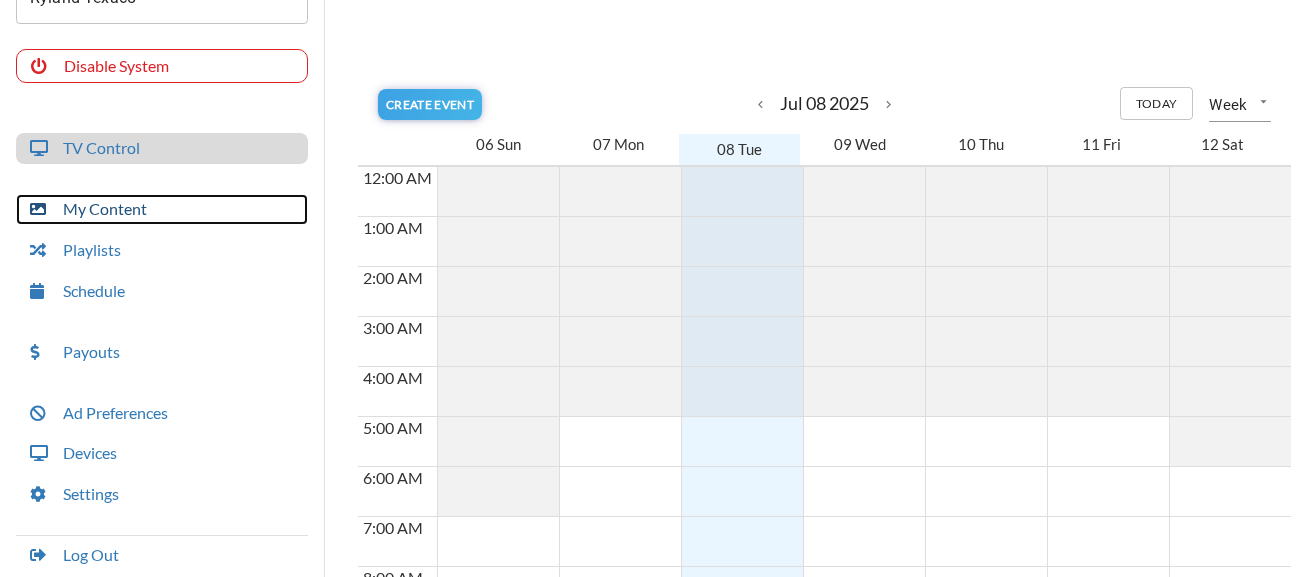 click on "My Content" at bounding box center (162, 209) 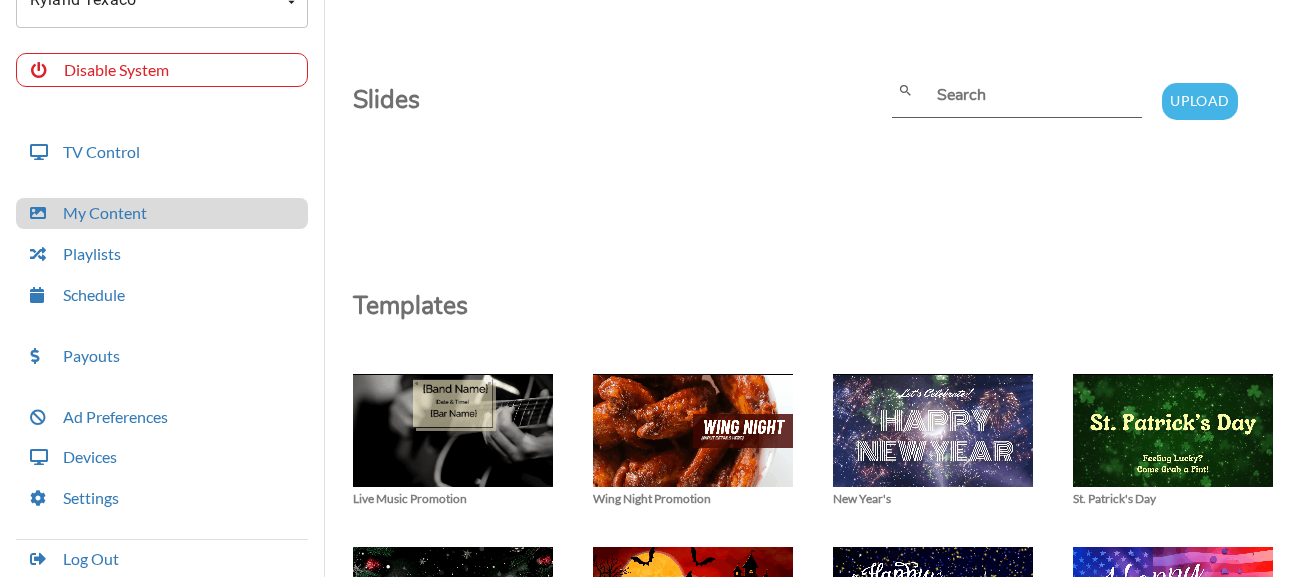 scroll, scrollTop: 0, scrollLeft: 0, axis: both 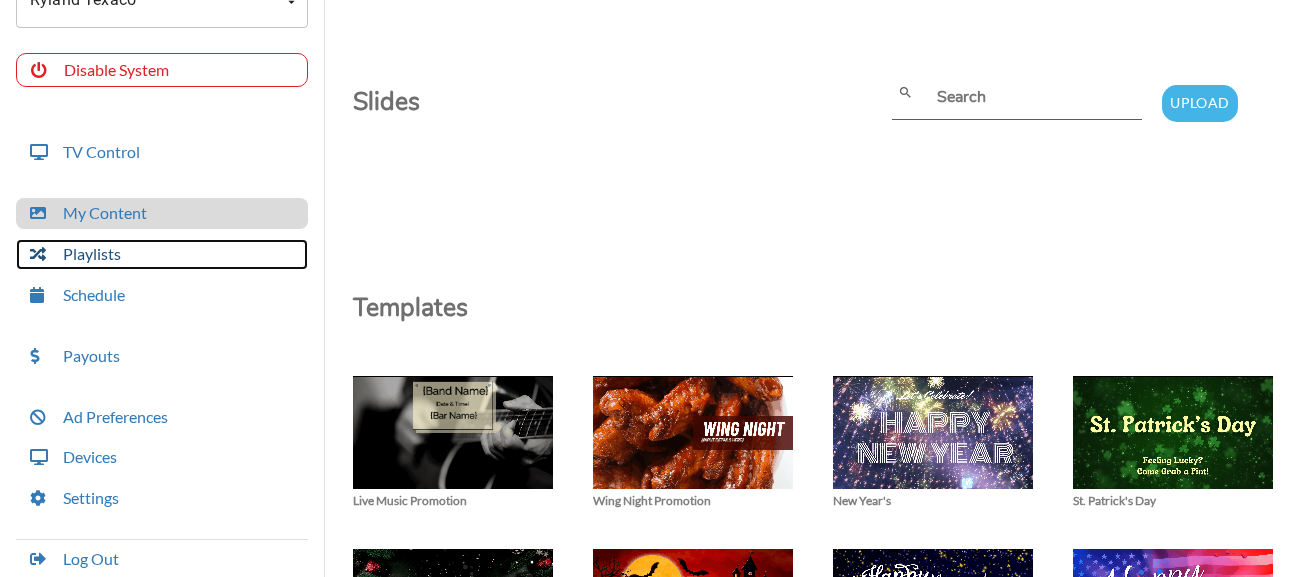 click on "Playlists" at bounding box center [162, 254] 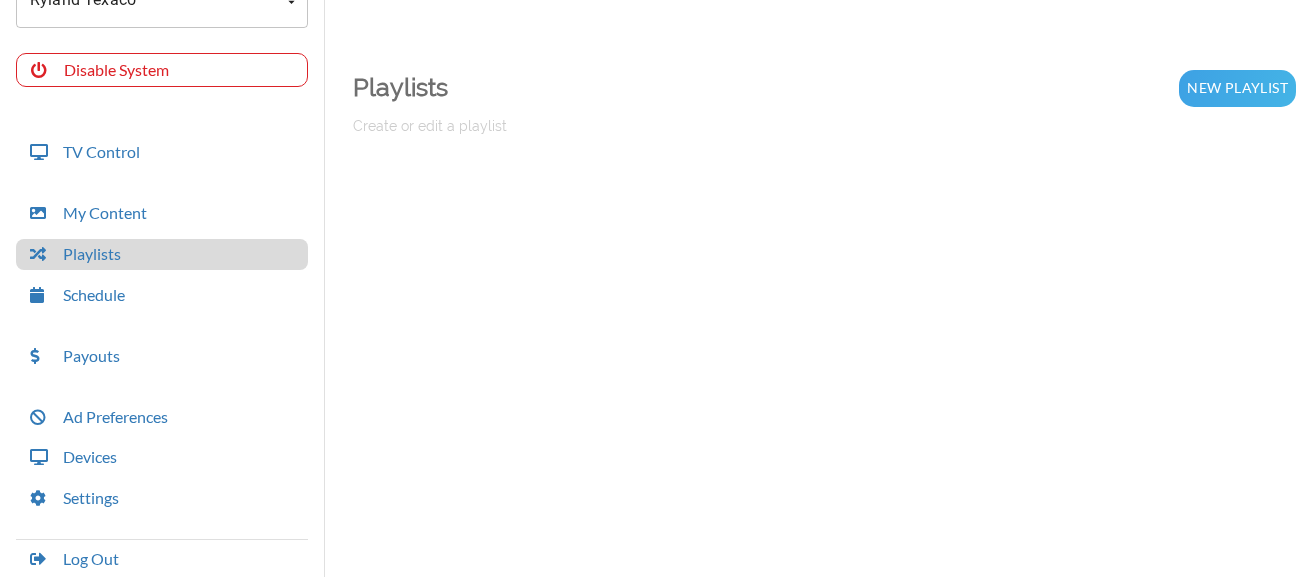 click on "My Content Playlists Schedule" at bounding box center [162, 254] 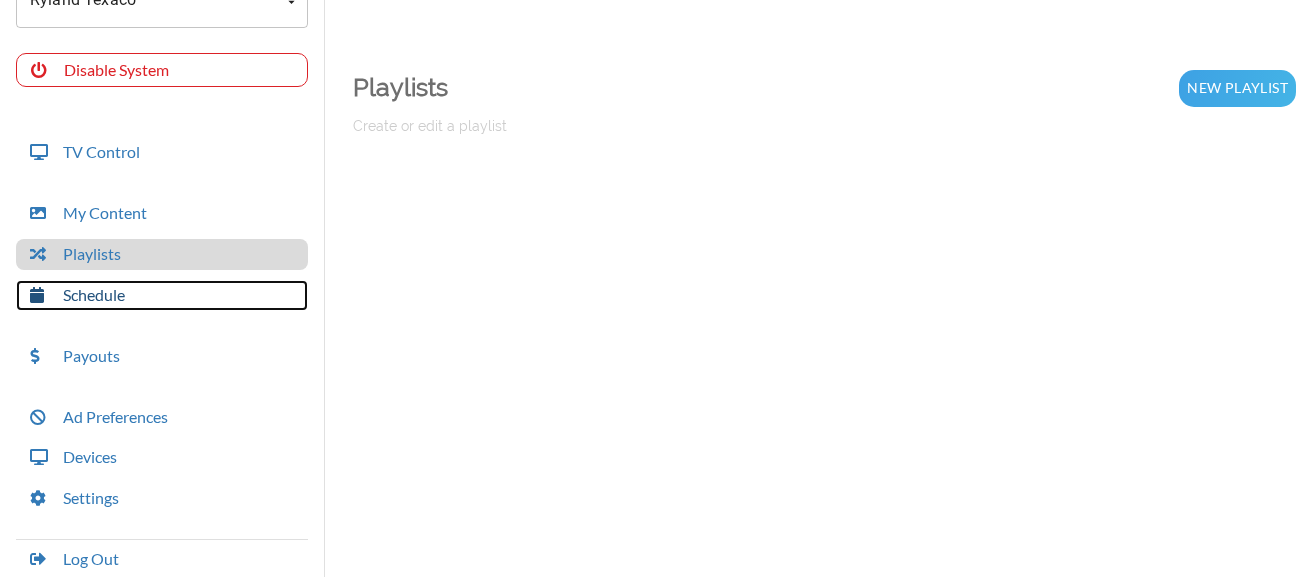 click on "Schedule" at bounding box center [162, 295] 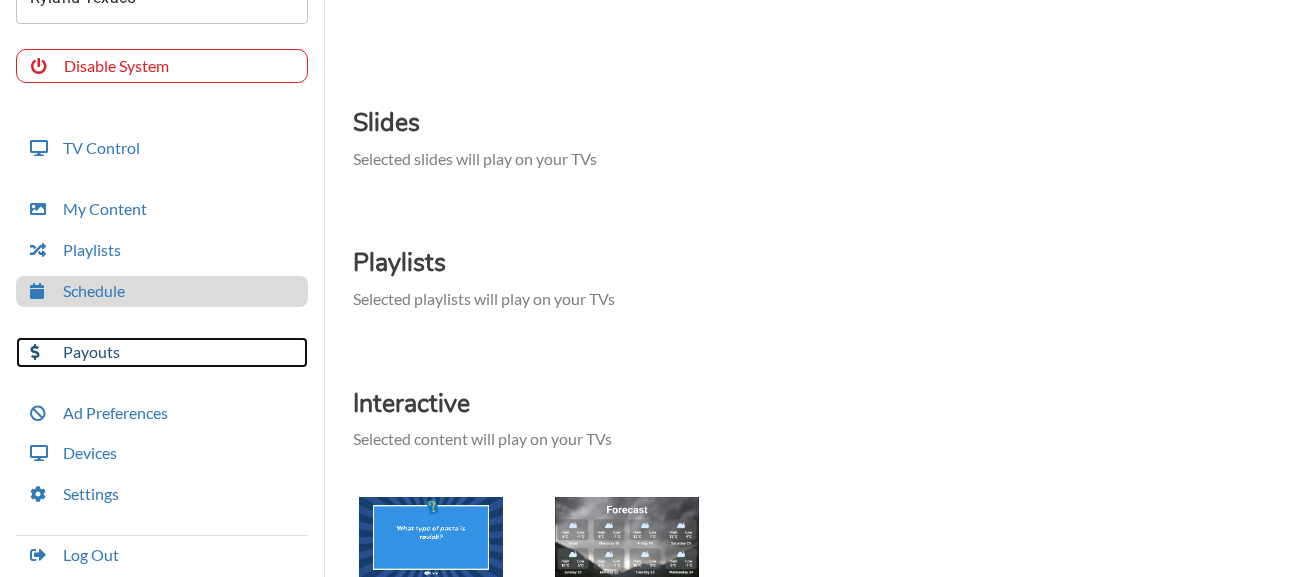 click on "Payouts" at bounding box center [162, 352] 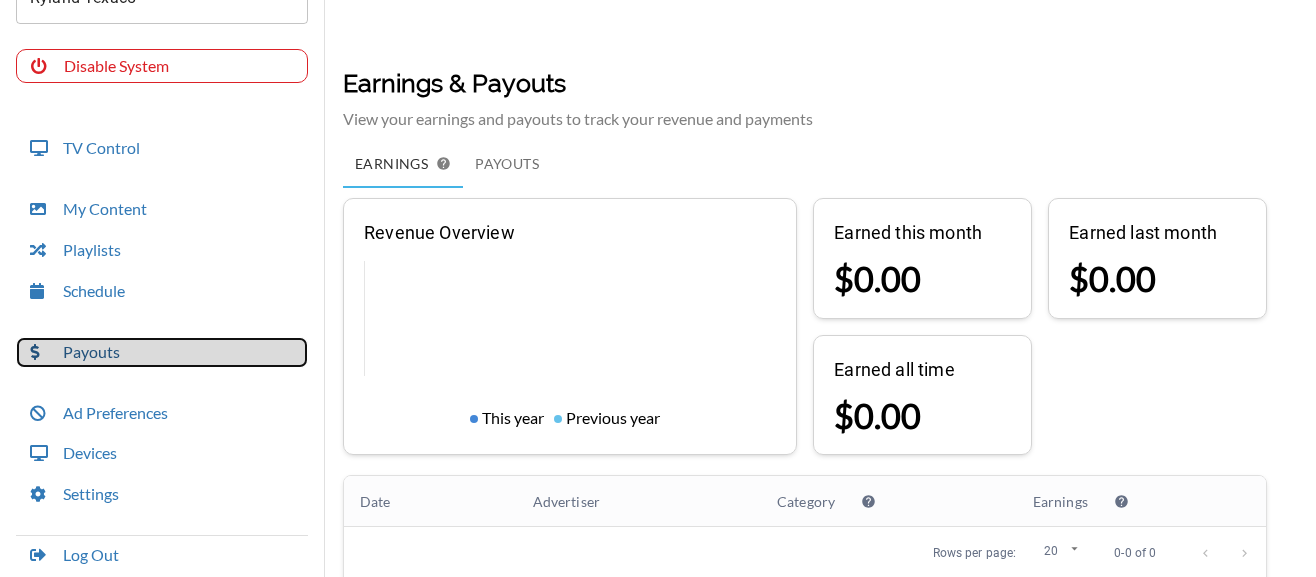 scroll, scrollTop: 59, scrollLeft: 0, axis: vertical 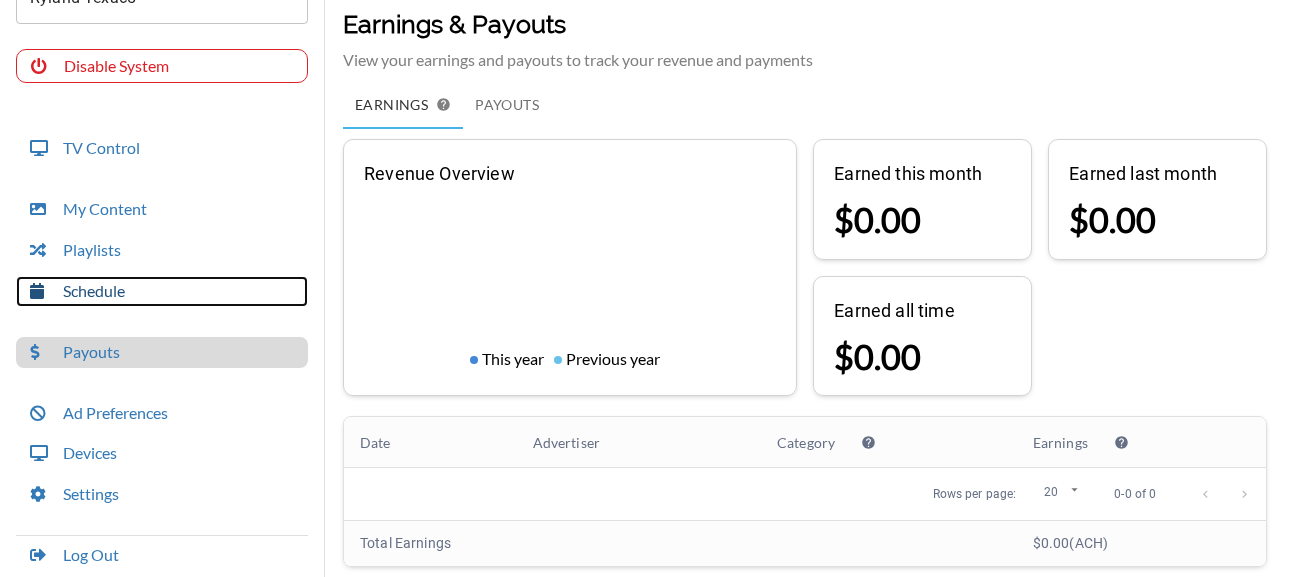 click on "Schedule" at bounding box center [162, 291] 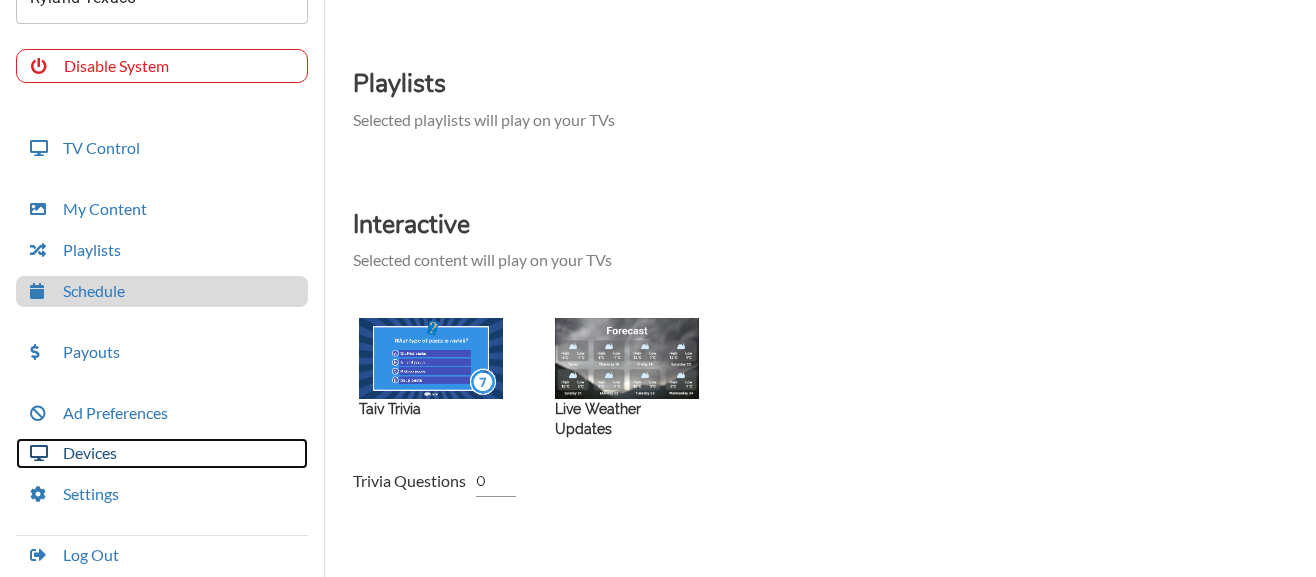 click on "Devices" at bounding box center (162, 453) 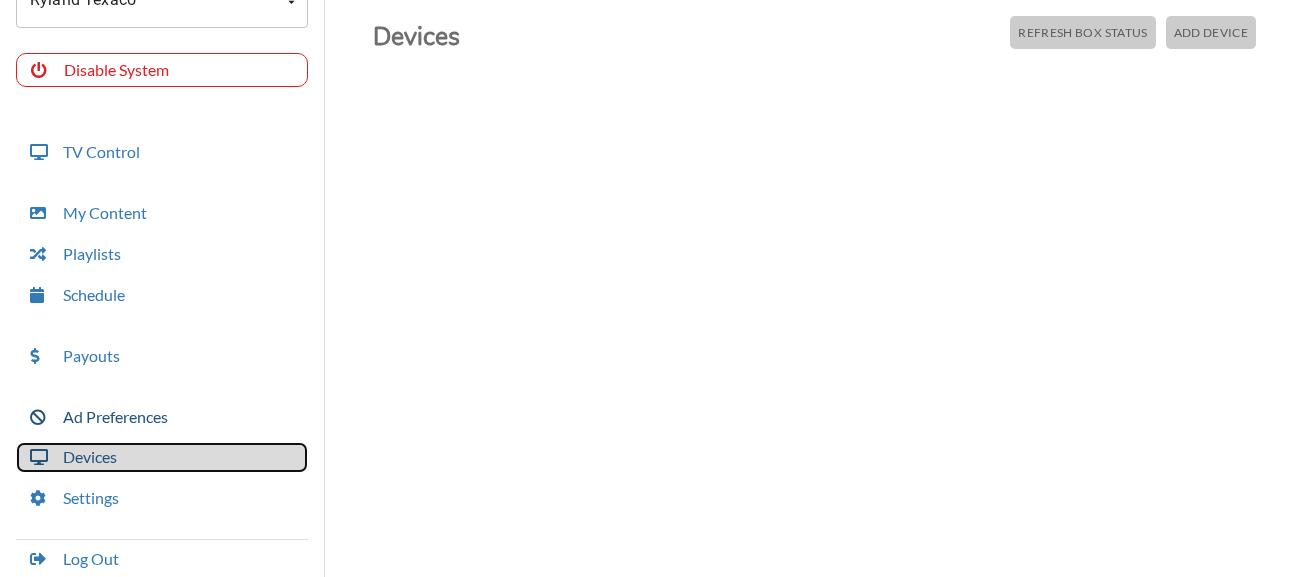 scroll, scrollTop: 50, scrollLeft: 0, axis: vertical 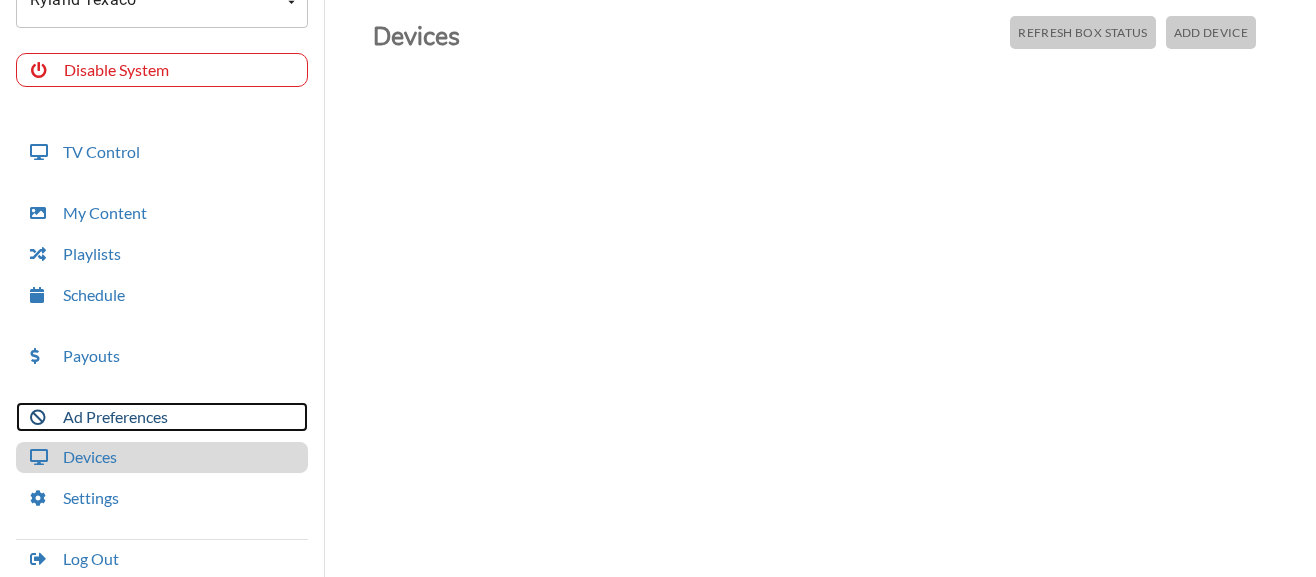 click on "Ad Preferences" at bounding box center (162, 417) 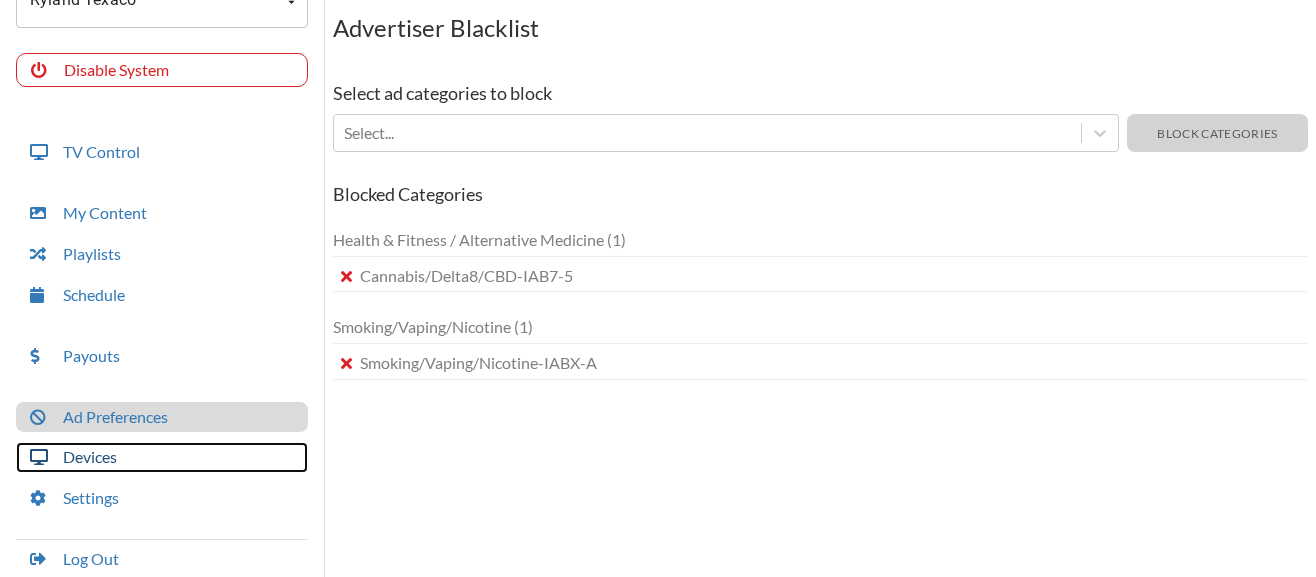 click on "Devices" at bounding box center [162, 457] 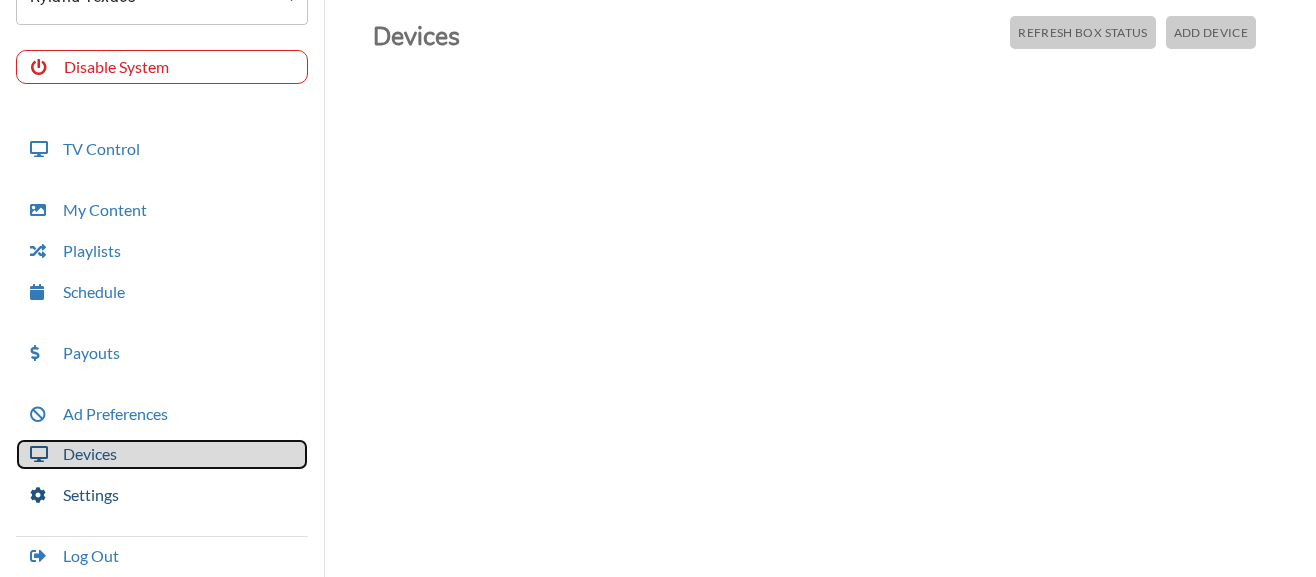 scroll, scrollTop: 115, scrollLeft: 0, axis: vertical 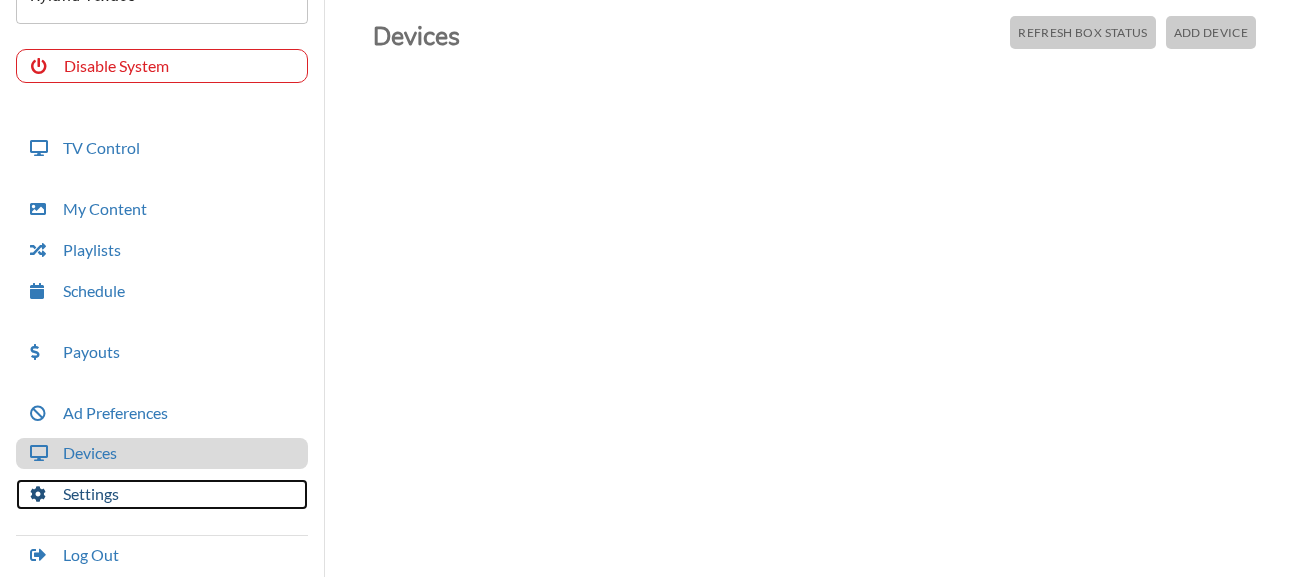 click on "Settings" at bounding box center (162, 494) 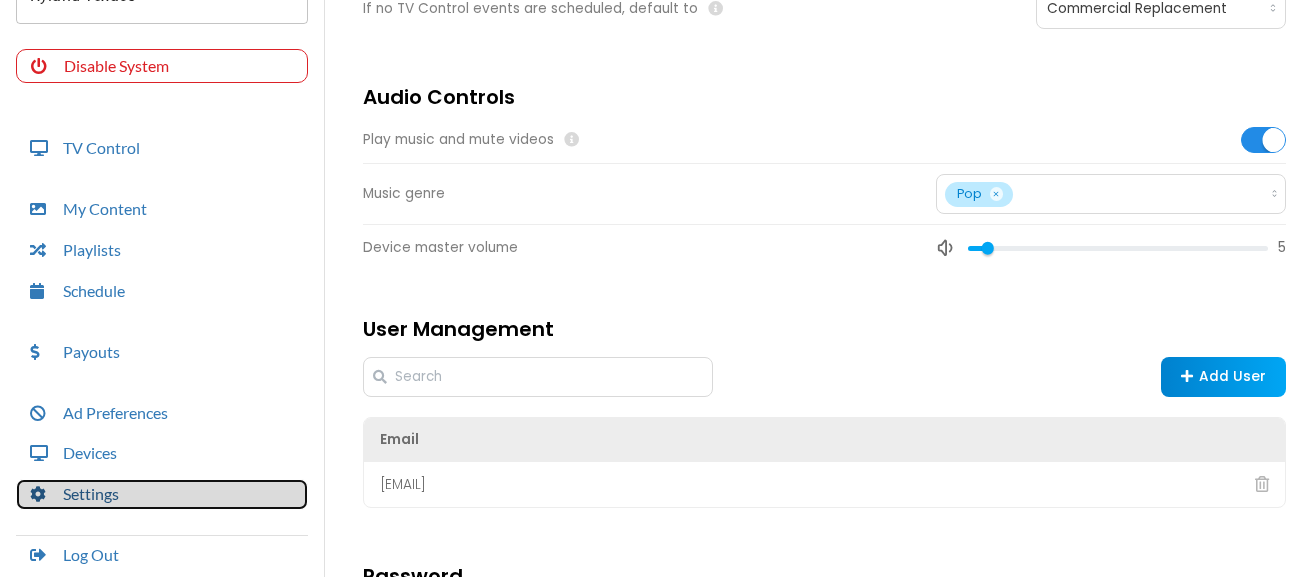 scroll, scrollTop: 414, scrollLeft: 0, axis: vertical 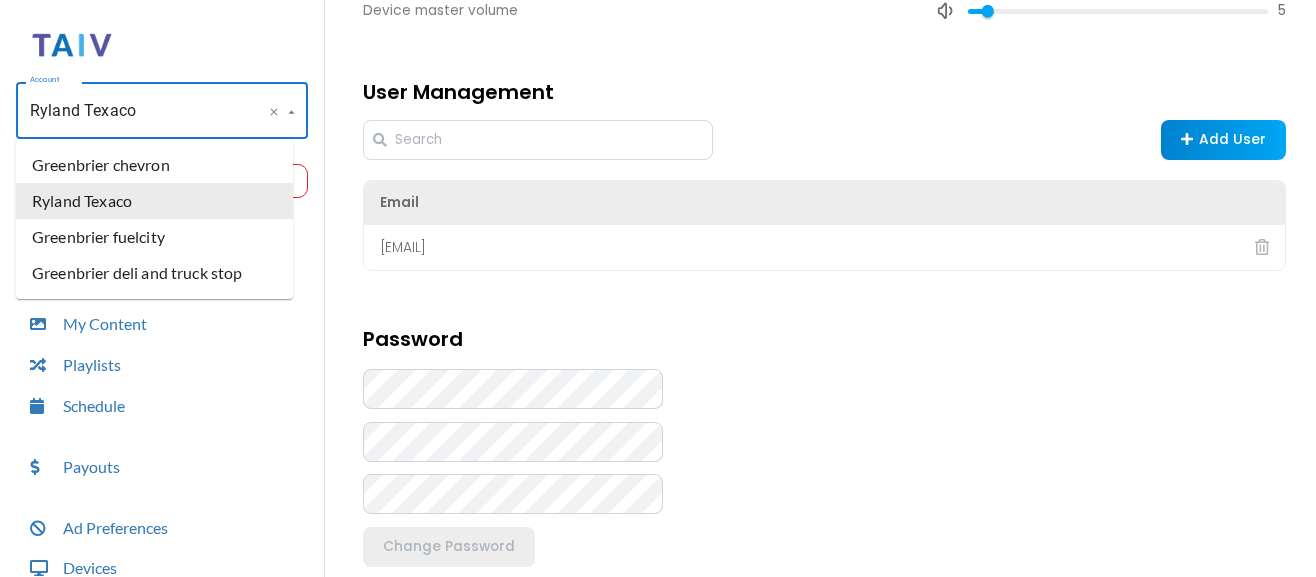 click on "Ryland Texaco" at bounding box center [134, 111] 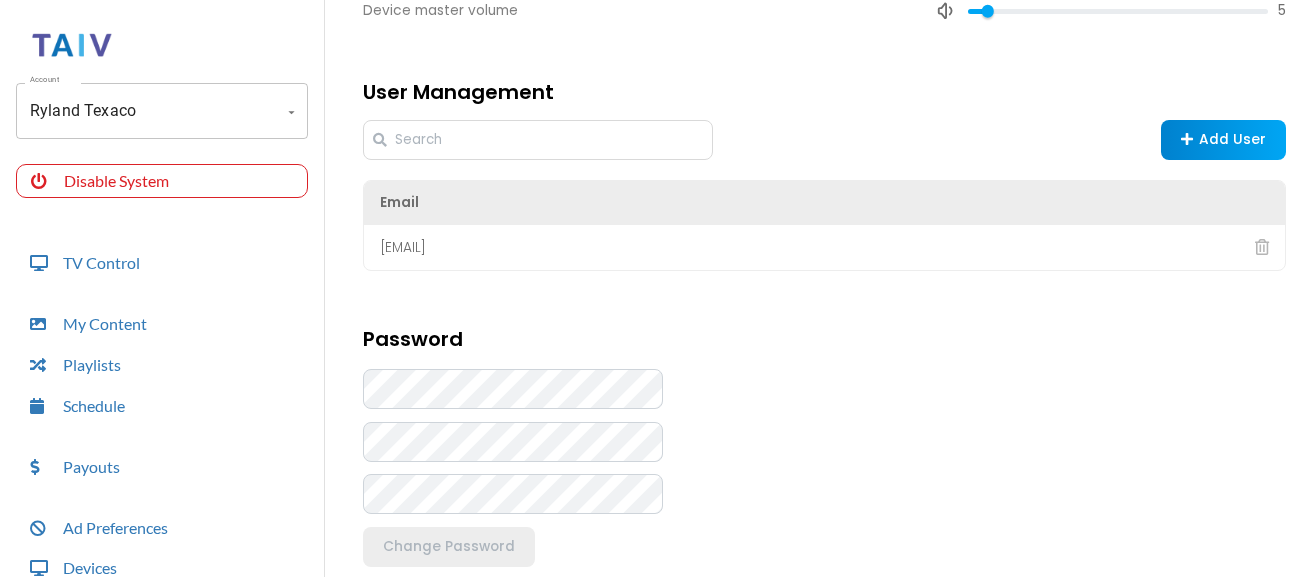 click at bounding box center [162, 44] 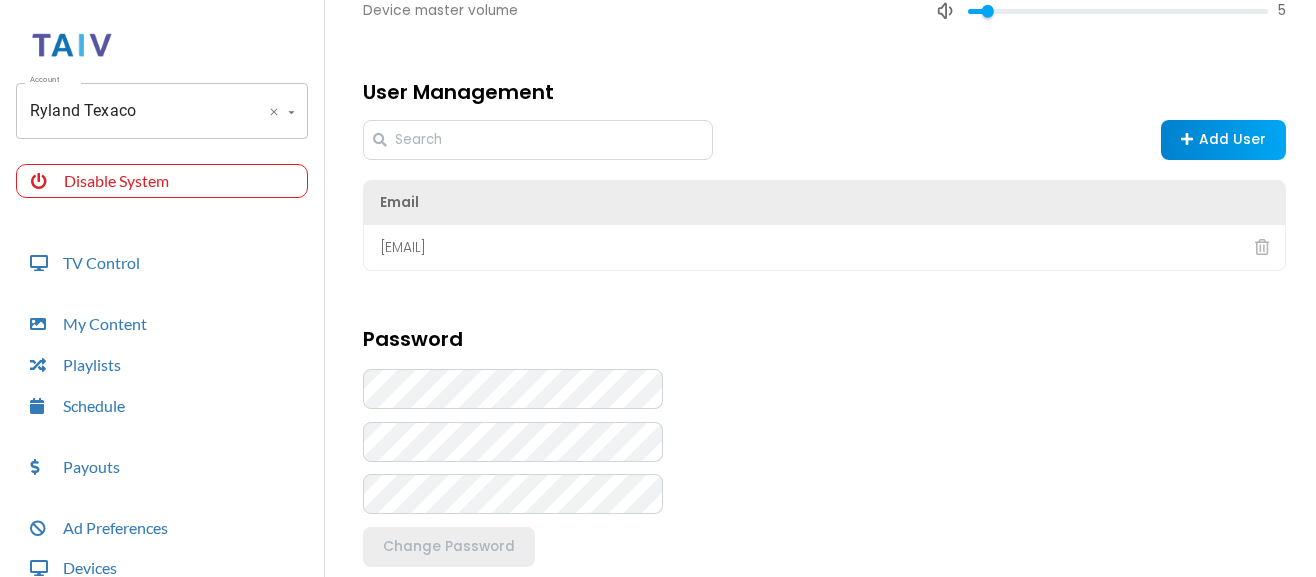 click on "Ryland Texaco Account" at bounding box center (162, 111) 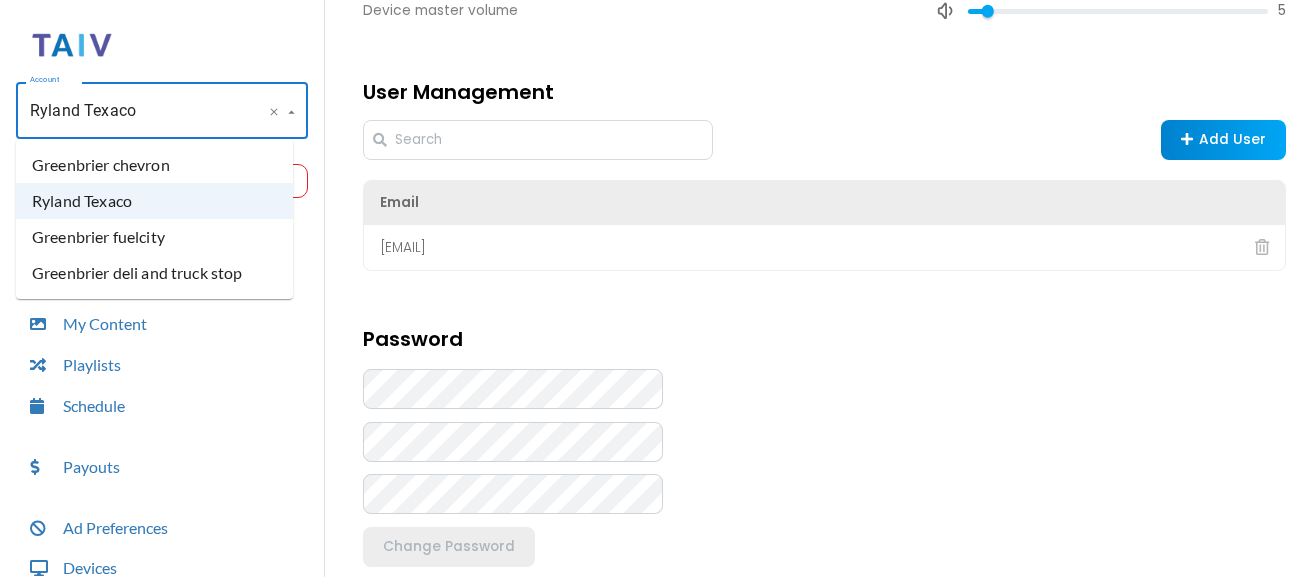 click on "Greenbrier fuelcity" at bounding box center (154, 237) 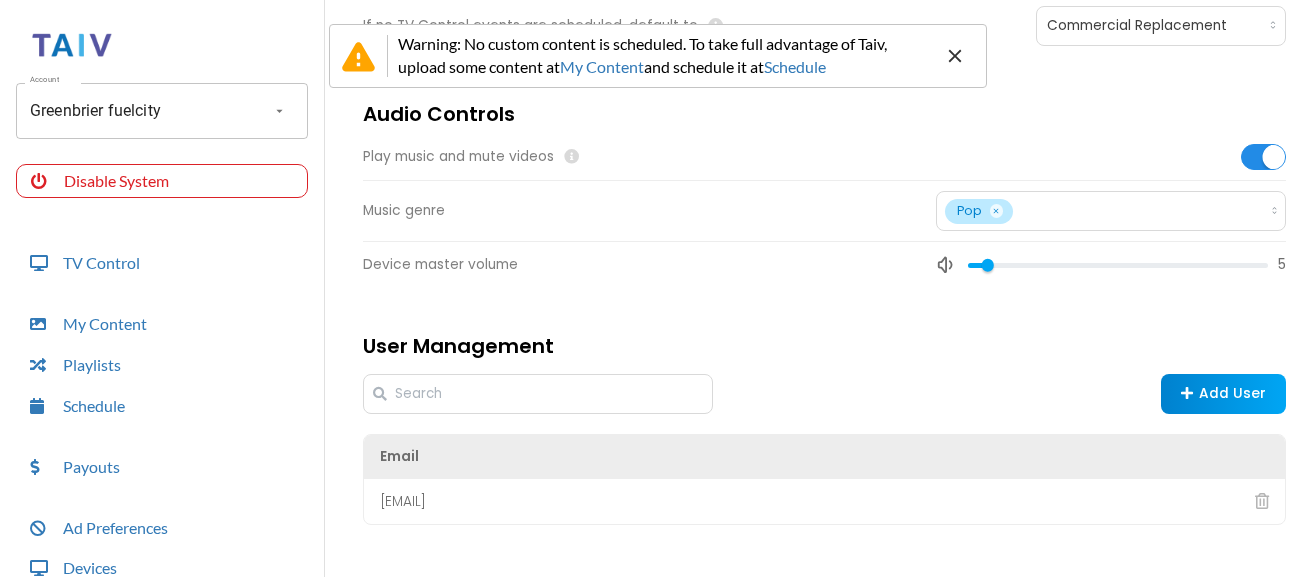 scroll, scrollTop: 0, scrollLeft: 0, axis: both 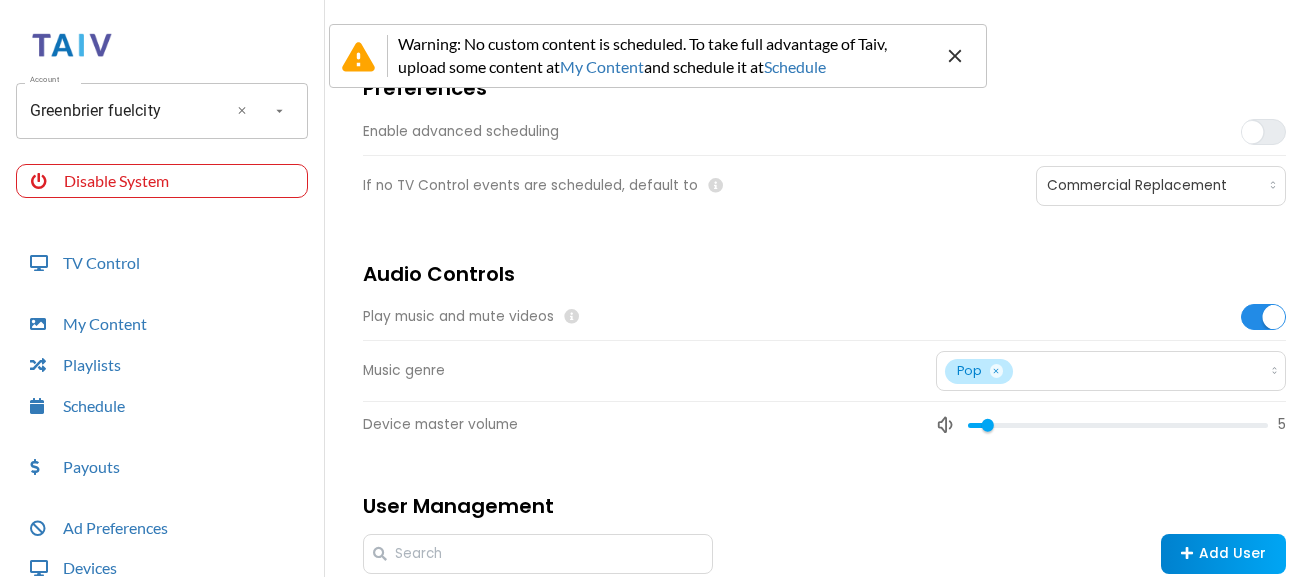 click on "Greenbrier fuelcity" at bounding box center [134, 111] 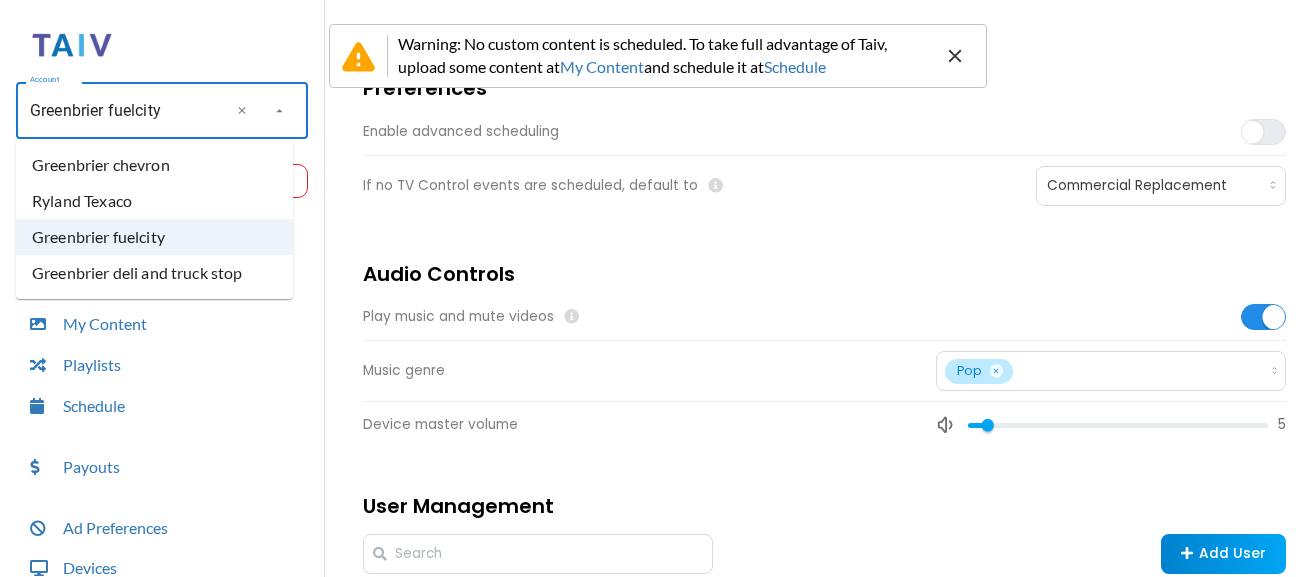 click on "Ryland Texaco" at bounding box center (154, 201) 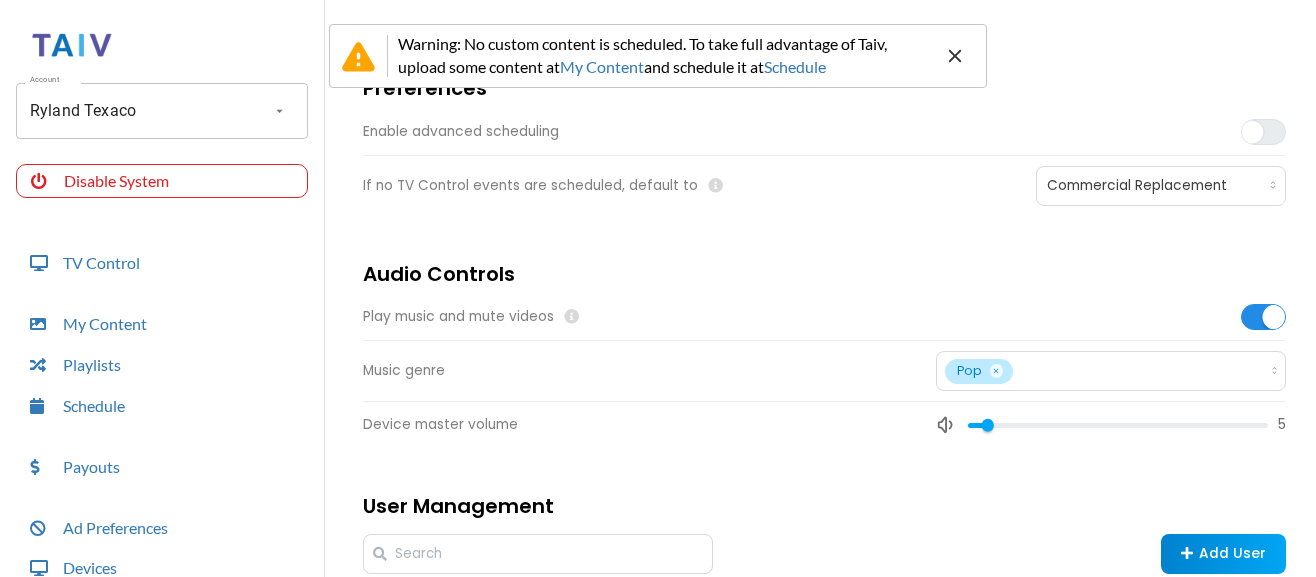 click at bounding box center [955, 56] 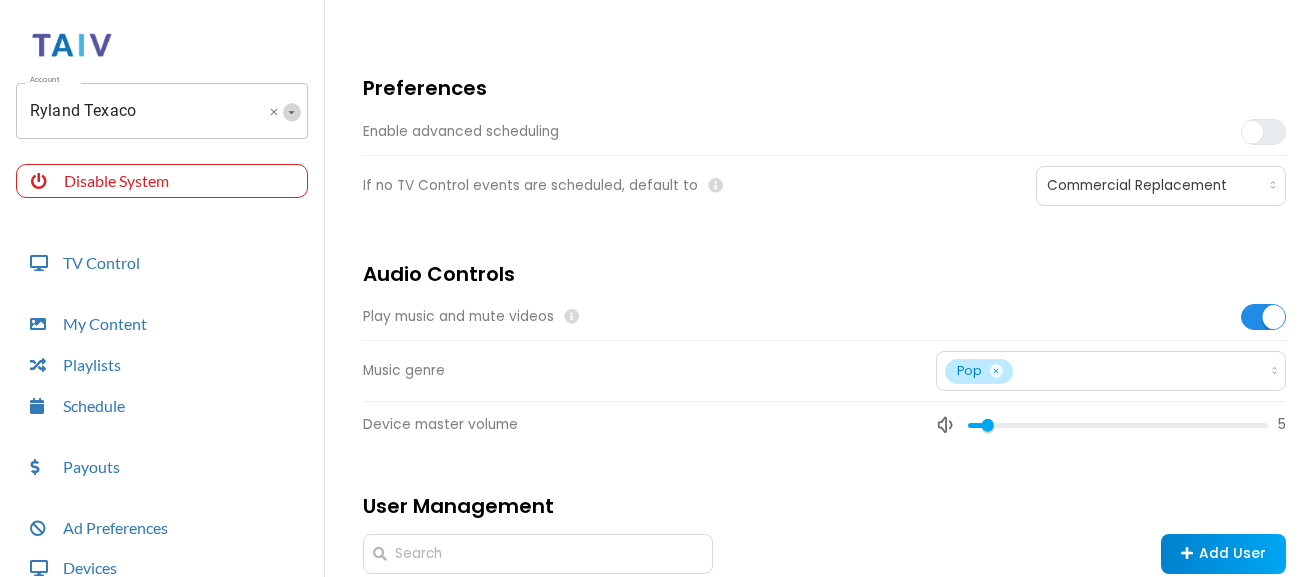 click at bounding box center [291, 112] 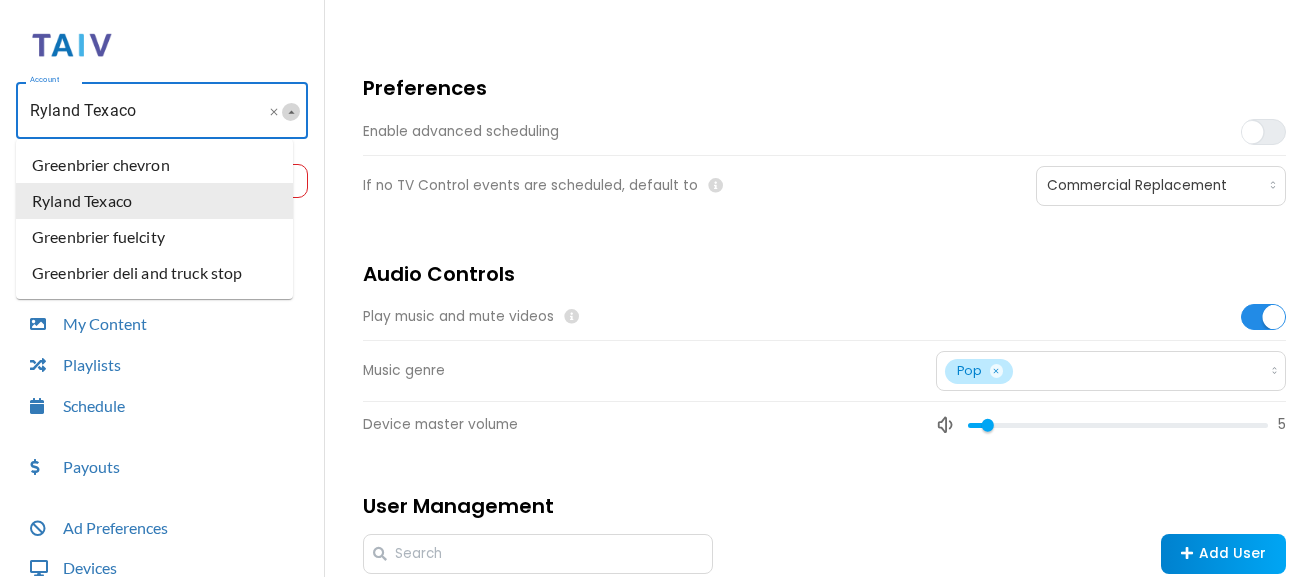click at bounding box center (291, 112) 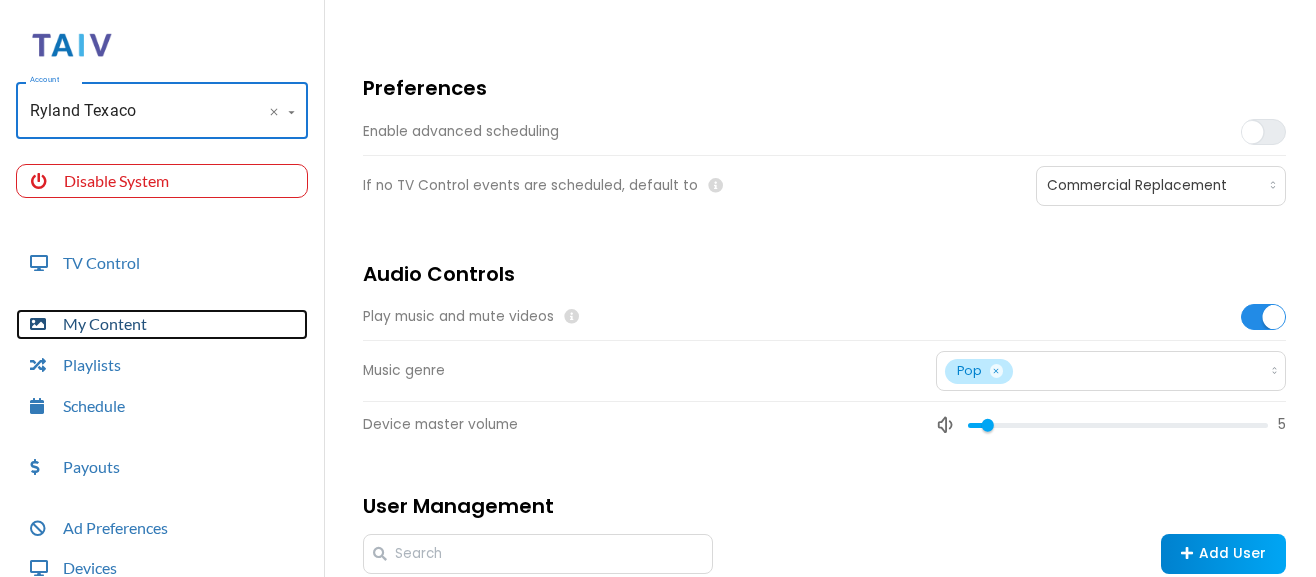 click on "My Content" at bounding box center (162, 324) 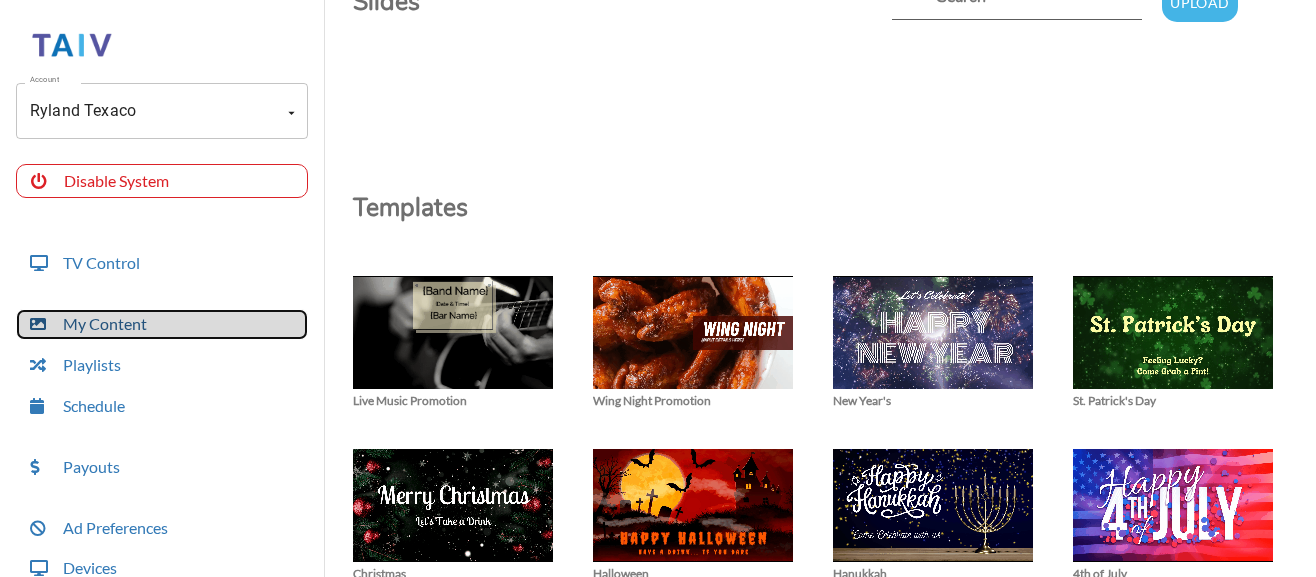 scroll, scrollTop: 0, scrollLeft: 0, axis: both 